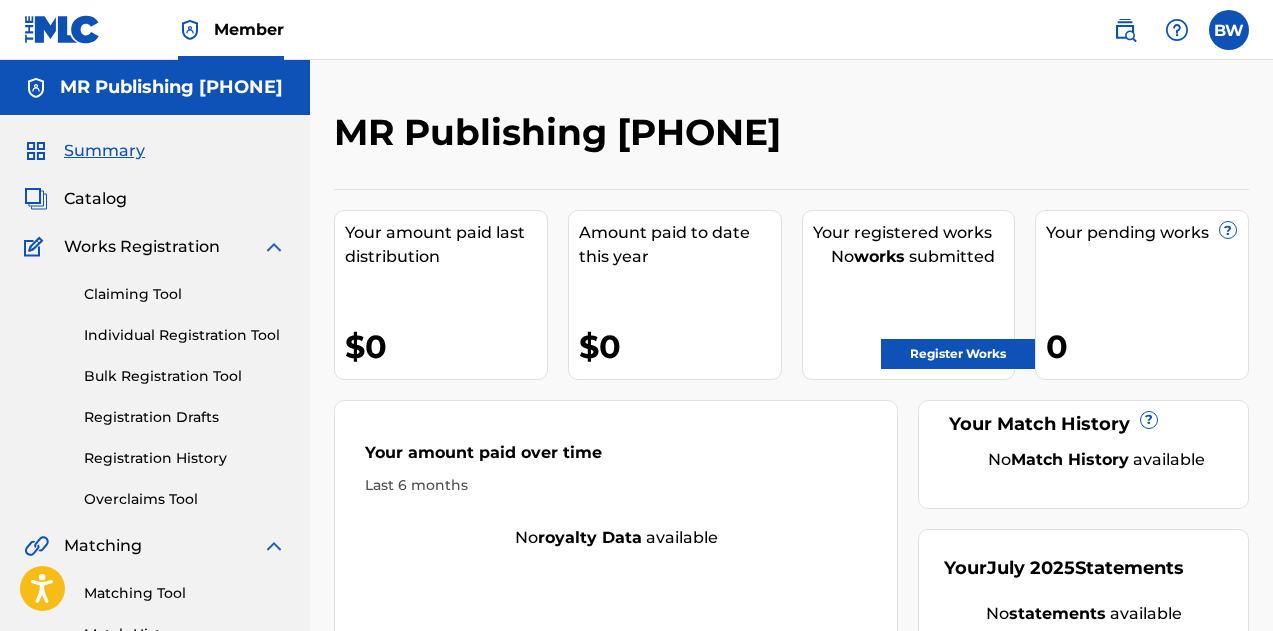 scroll, scrollTop: 0, scrollLeft: 0, axis: both 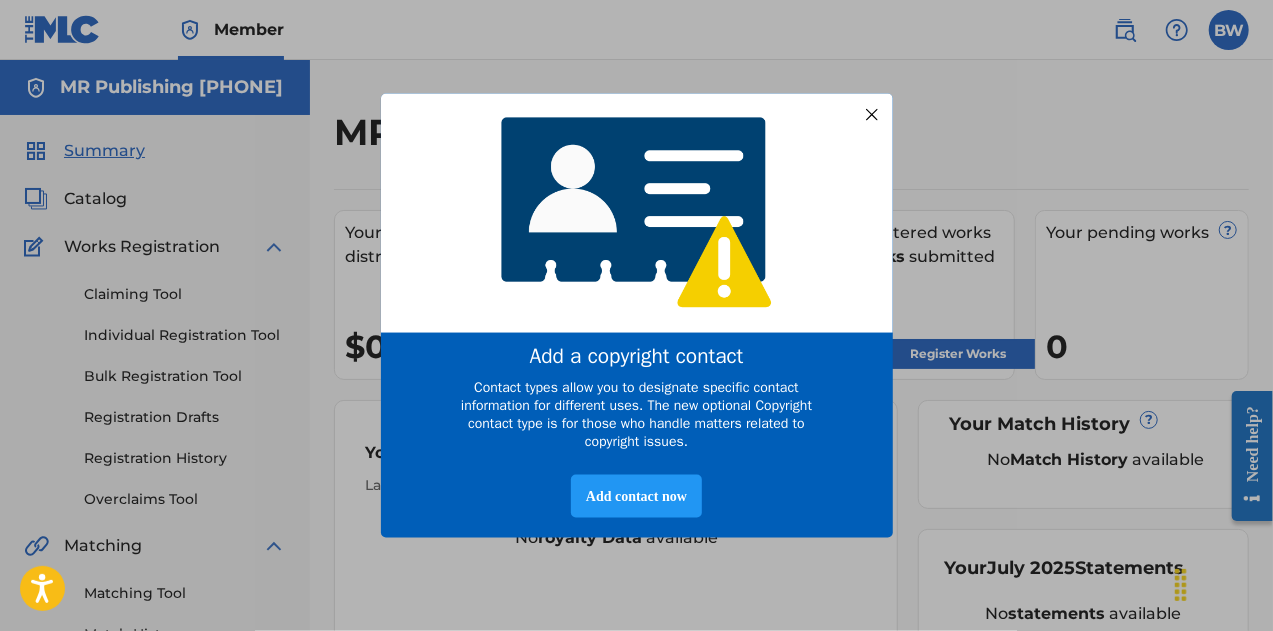 click at bounding box center [871, 114] 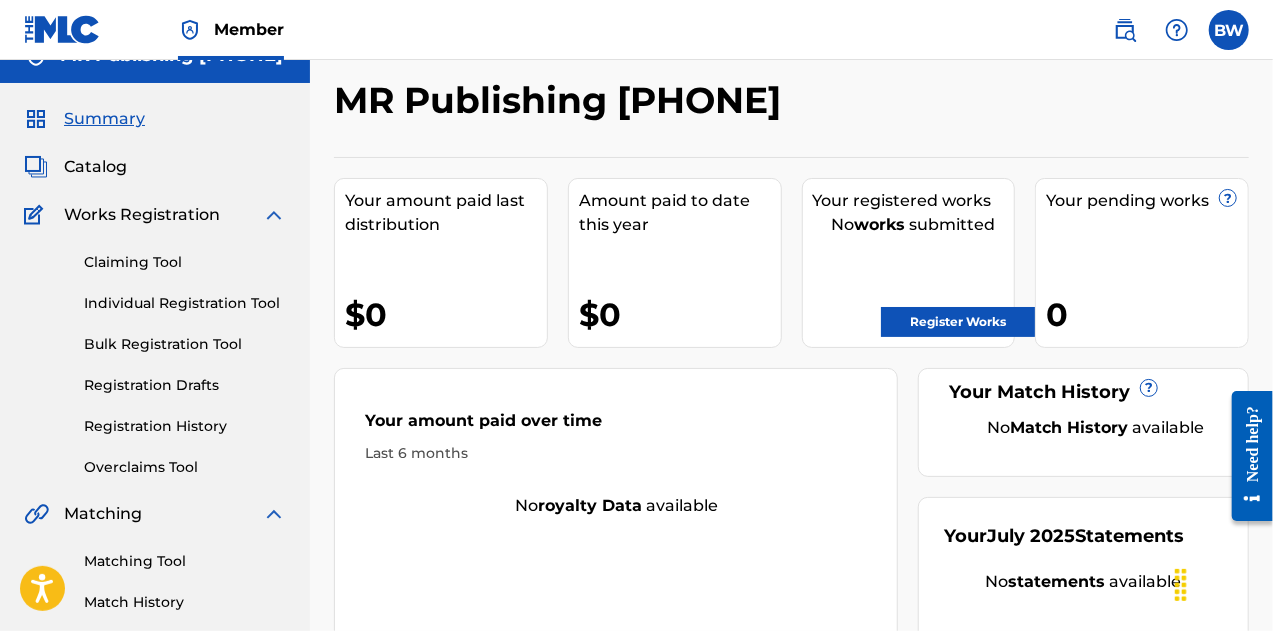scroll, scrollTop: 0, scrollLeft: 0, axis: both 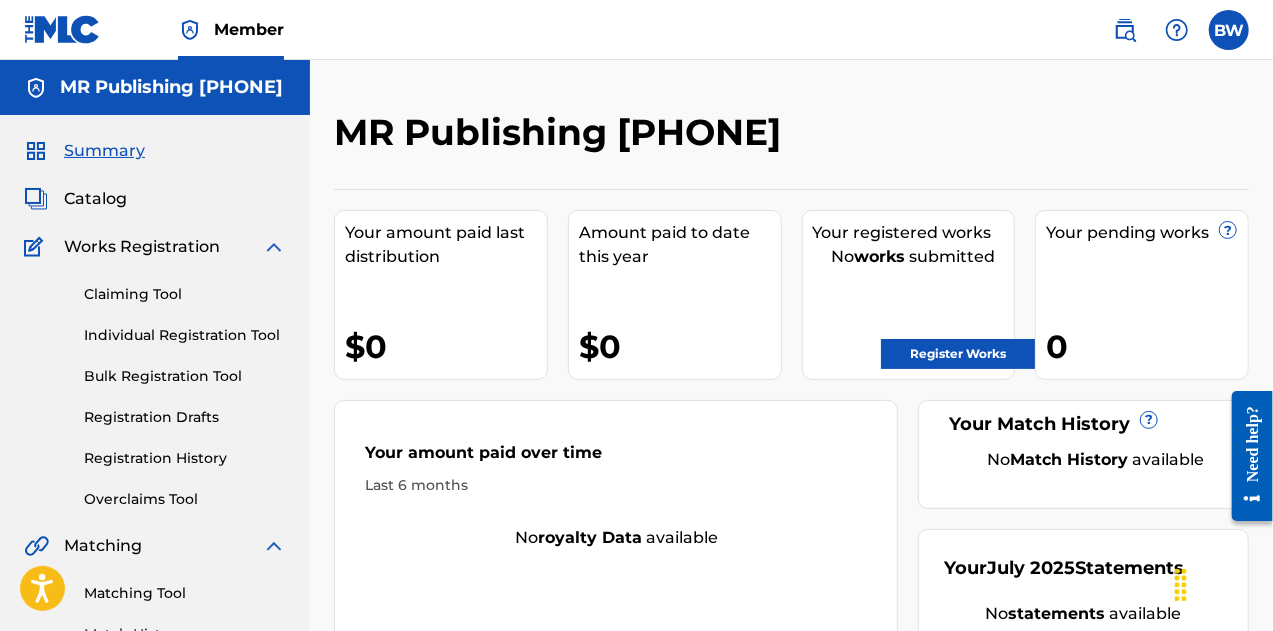 click on "Works Registration" at bounding box center [142, 247] 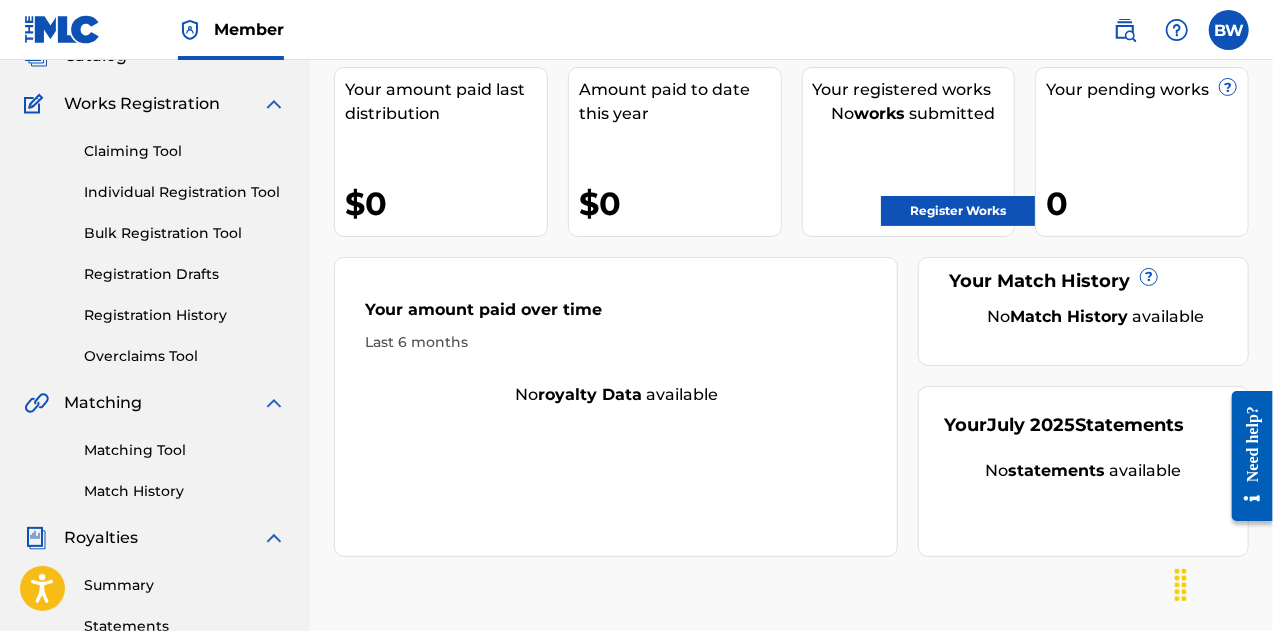 scroll, scrollTop: 144, scrollLeft: 0, axis: vertical 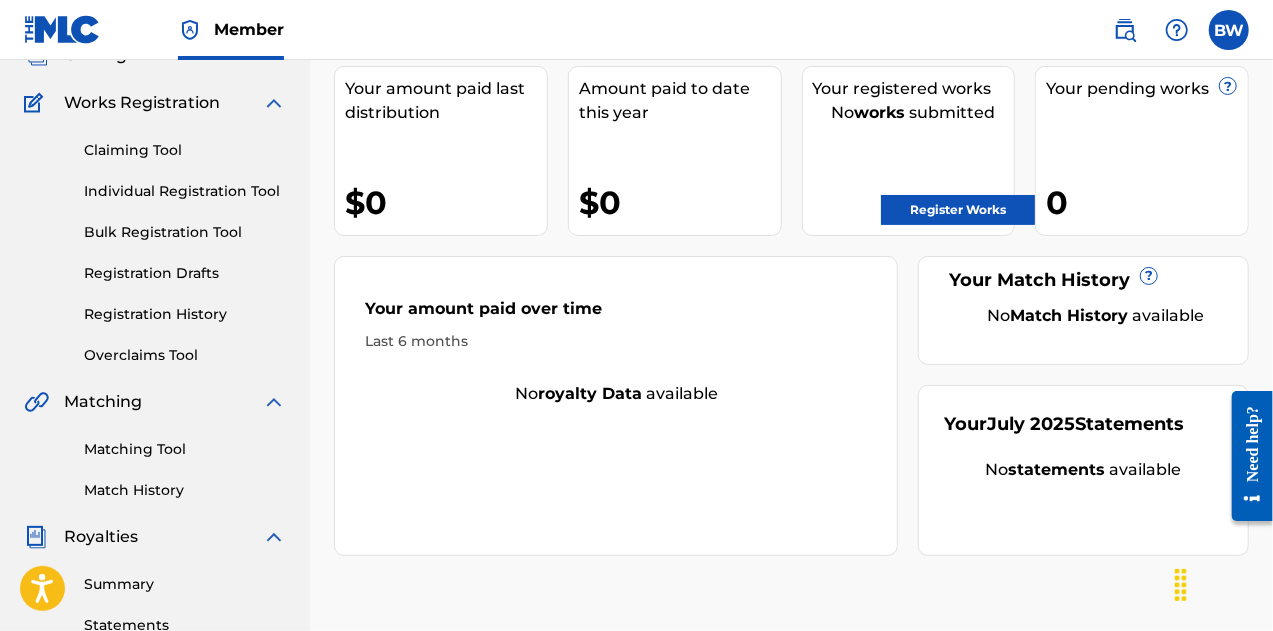 click on "Individual Registration Tool" at bounding box center [185, 191] 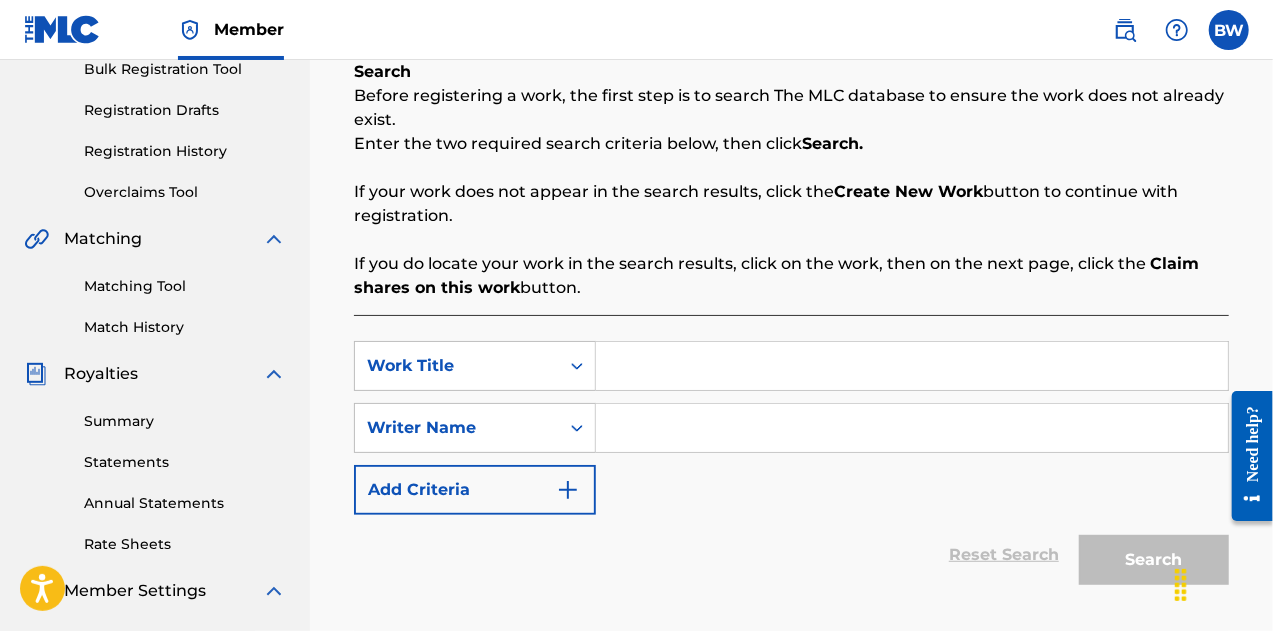 scroll, scrollTop: 308, scrollLeft: 0, axis: vertical 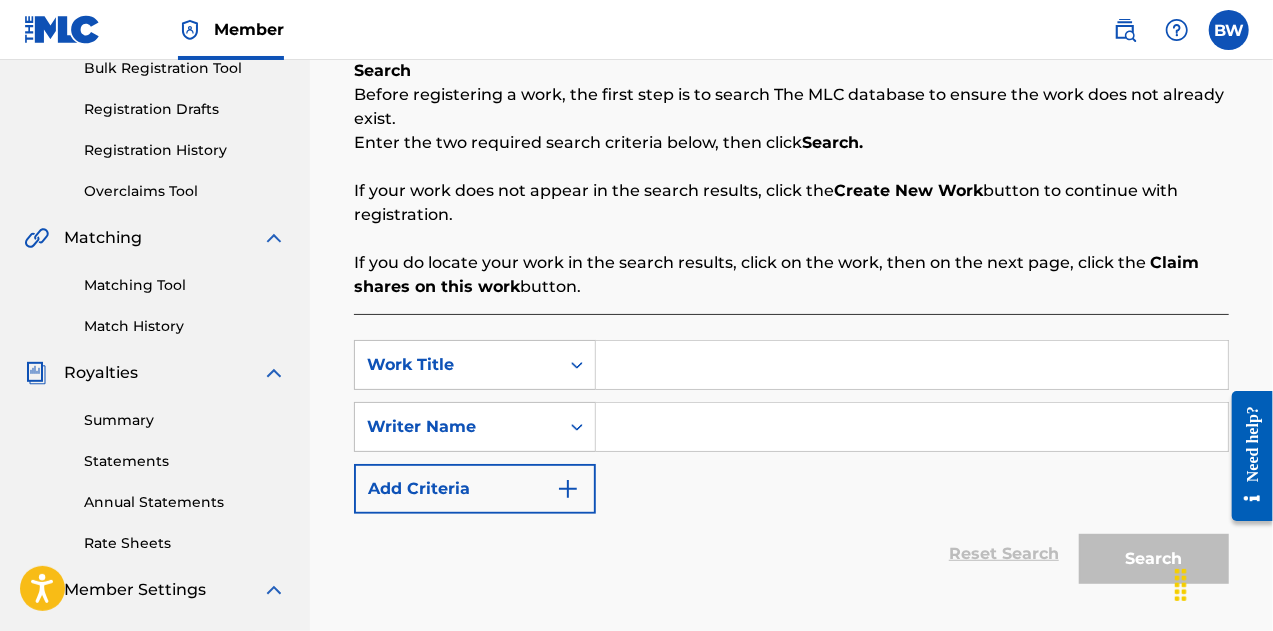 click at bounding box center [912, 365] 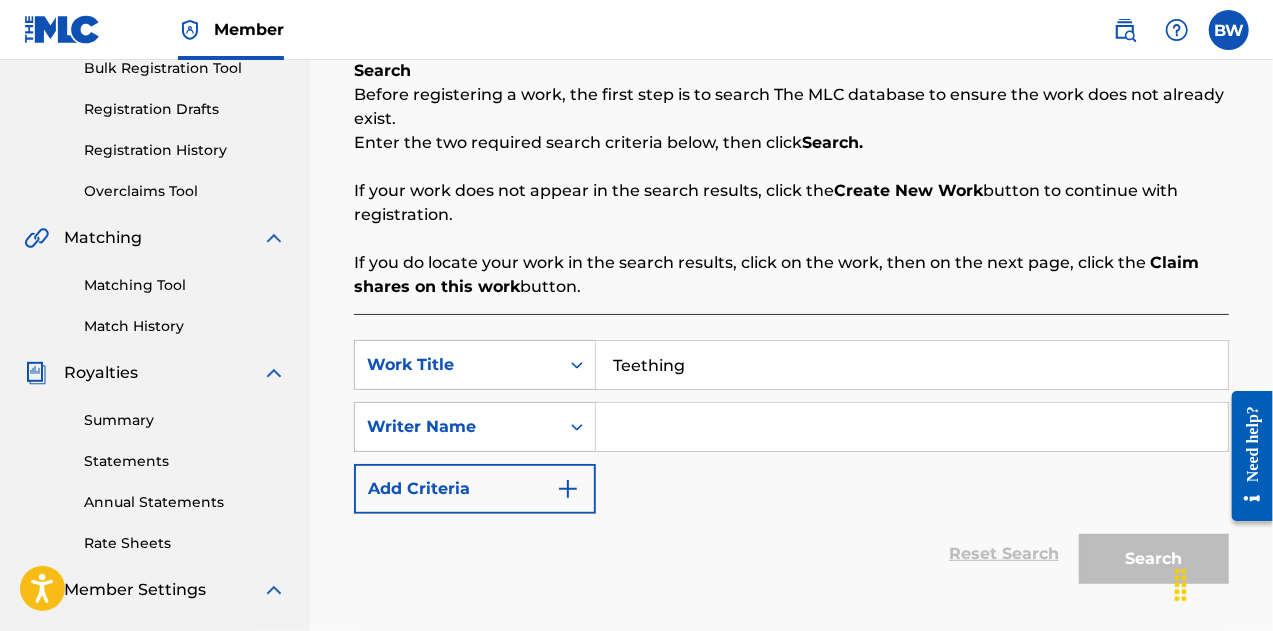 type on "Teething" 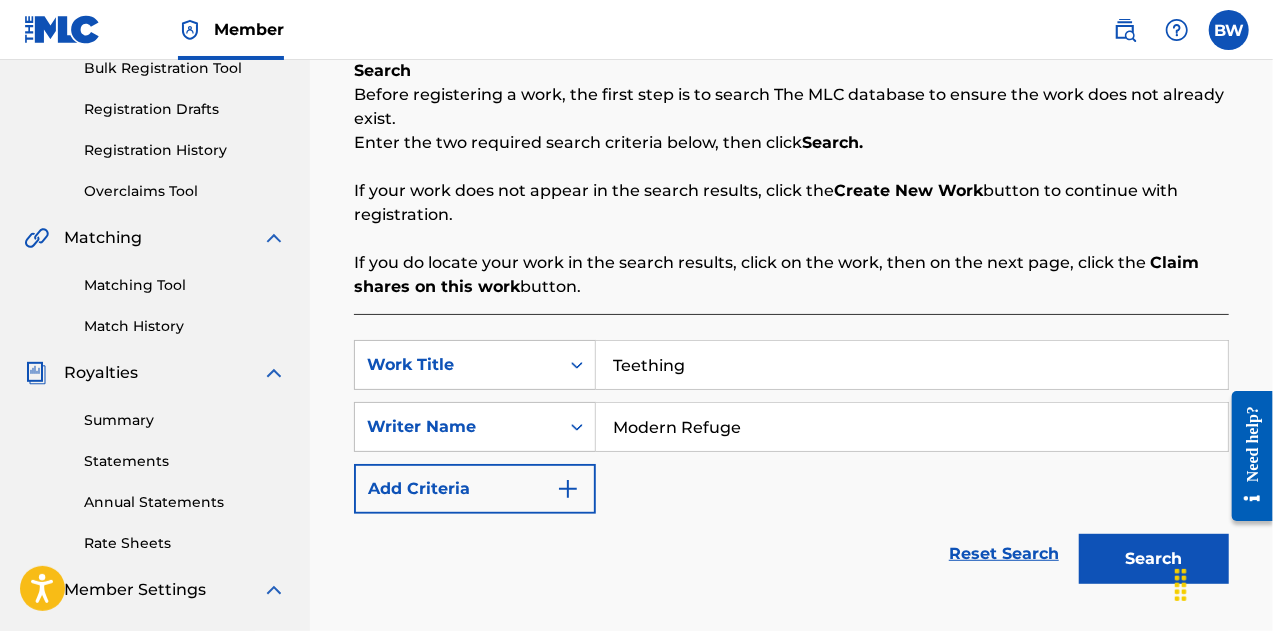 type on "Modern Refuge" 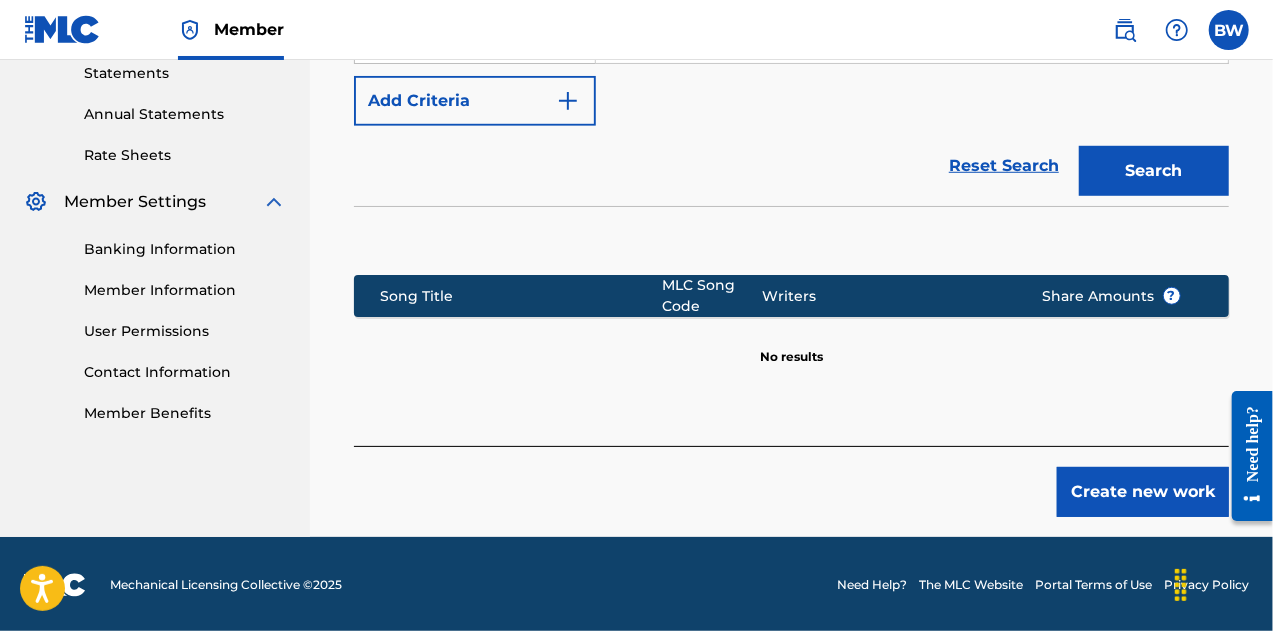 scroll, scrollTop: 688, scrollLeft: 0, axis: vertical 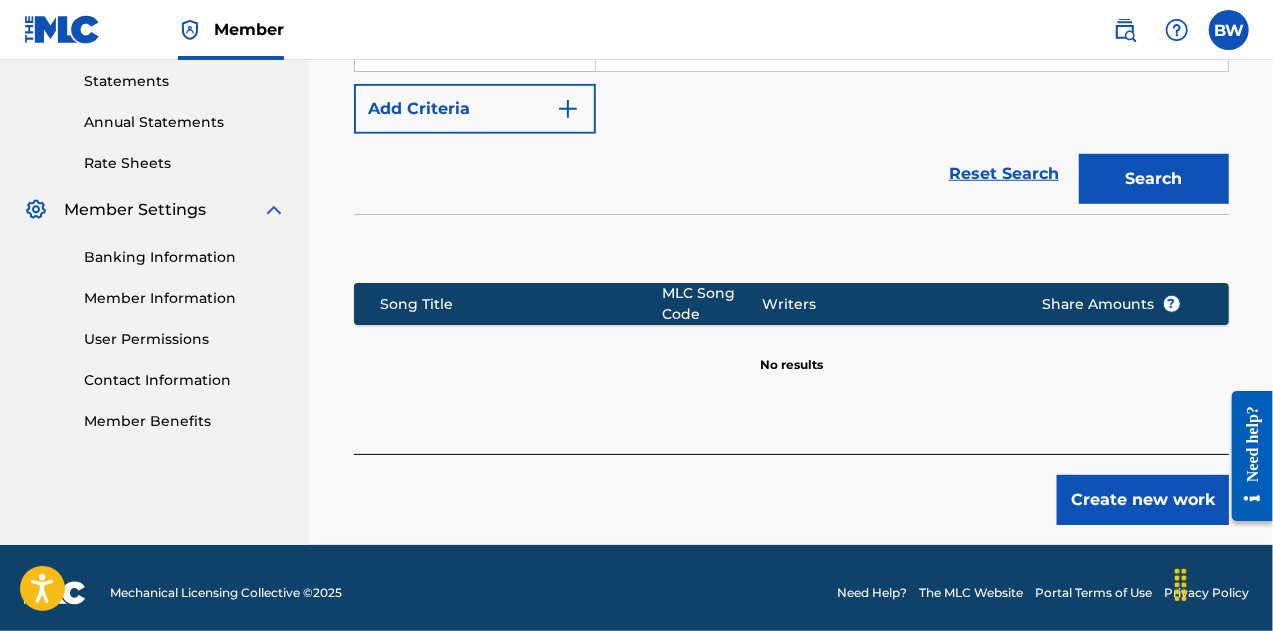 click on "Create new work" at bounding box center [1143, 500] 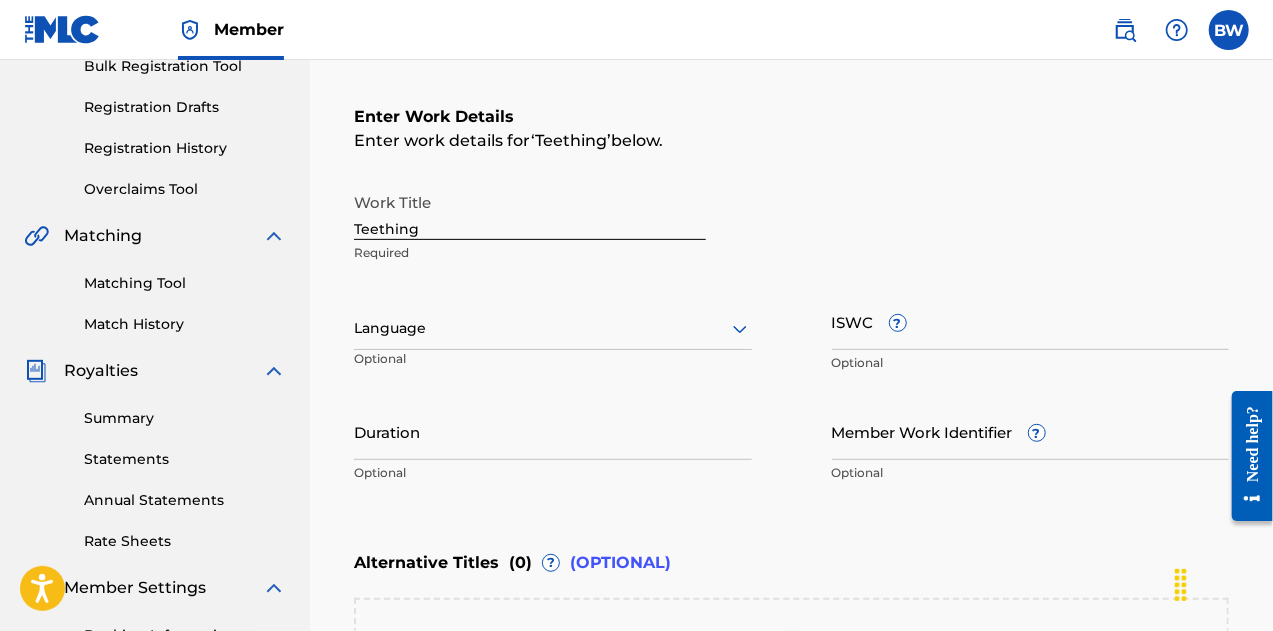 scroll, scrollTop: 311, scrollLeft: 0, axis: vertical 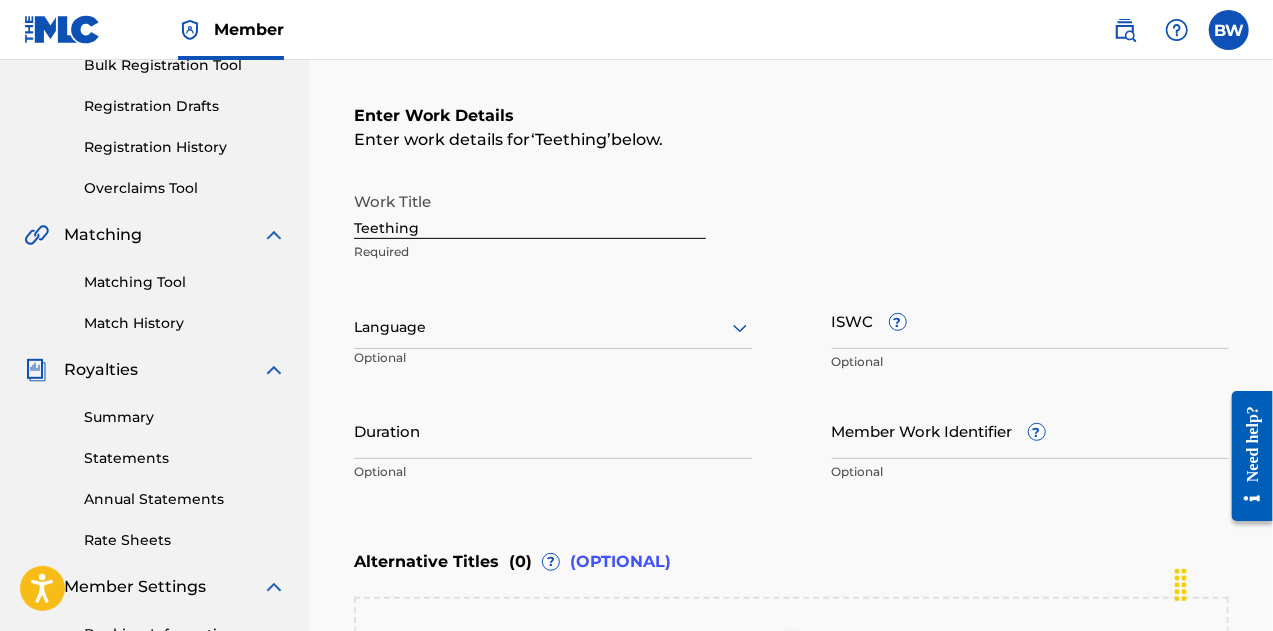 click at bounding box center [553, 327] 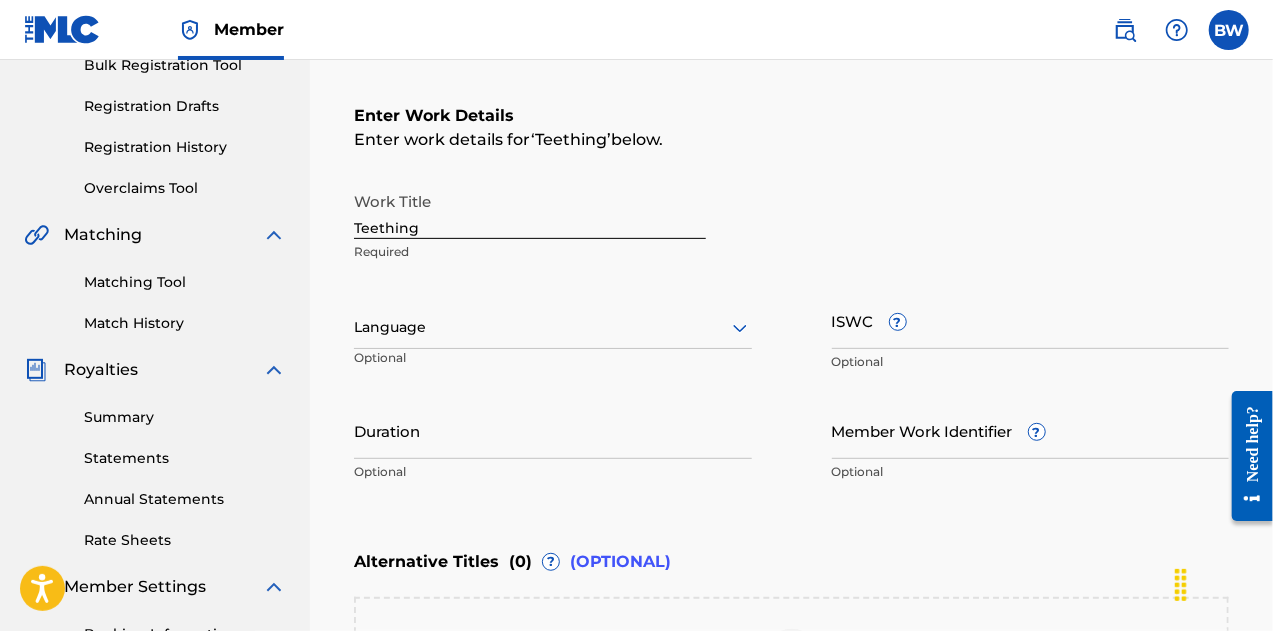click on "ISWC   ?" at bounding box center (1031, 320) 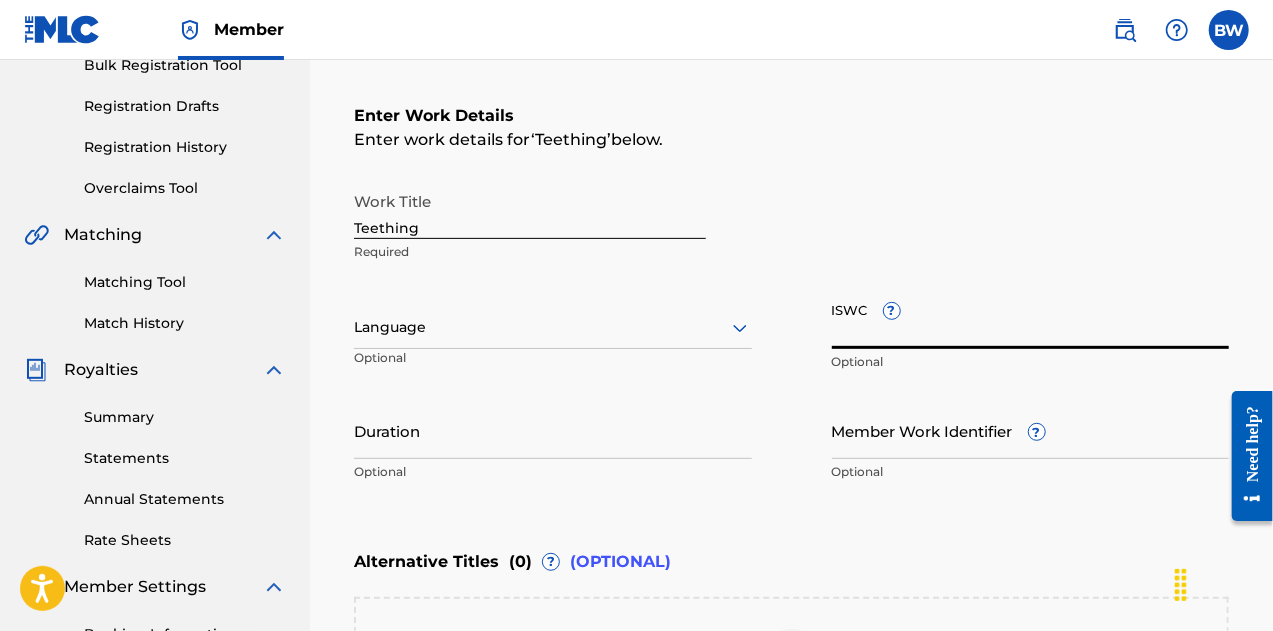 paste on "T3339451304" 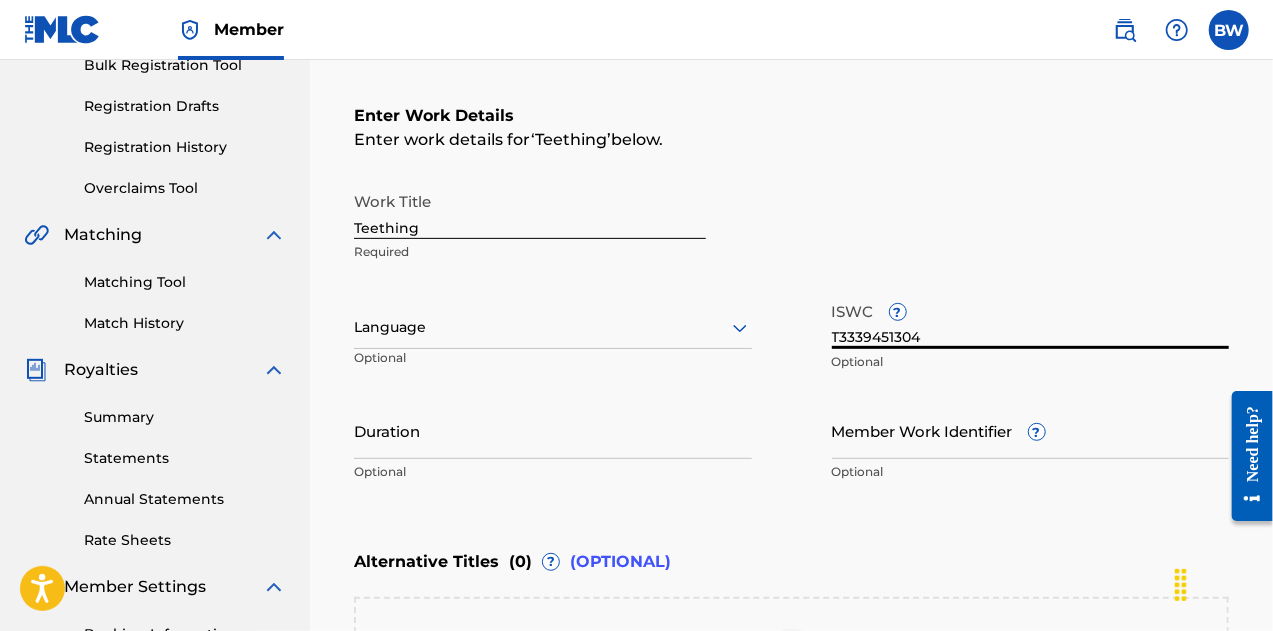 type on "T3339451304" 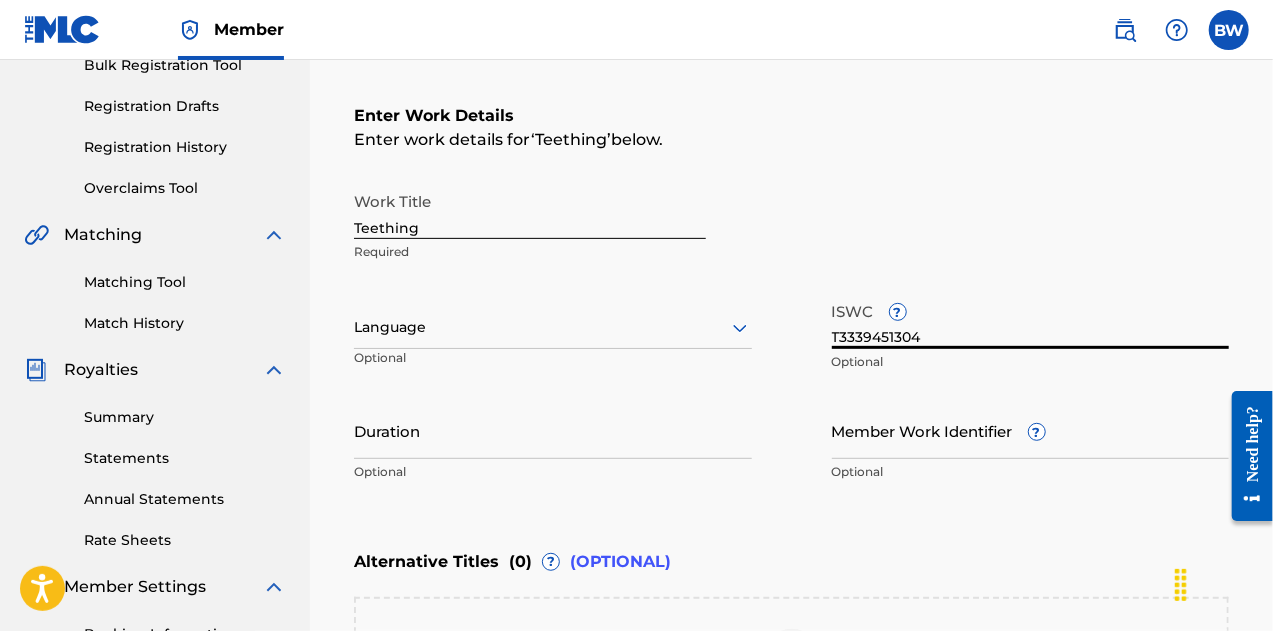 click on "Duration" at bounding box center (553, 430) 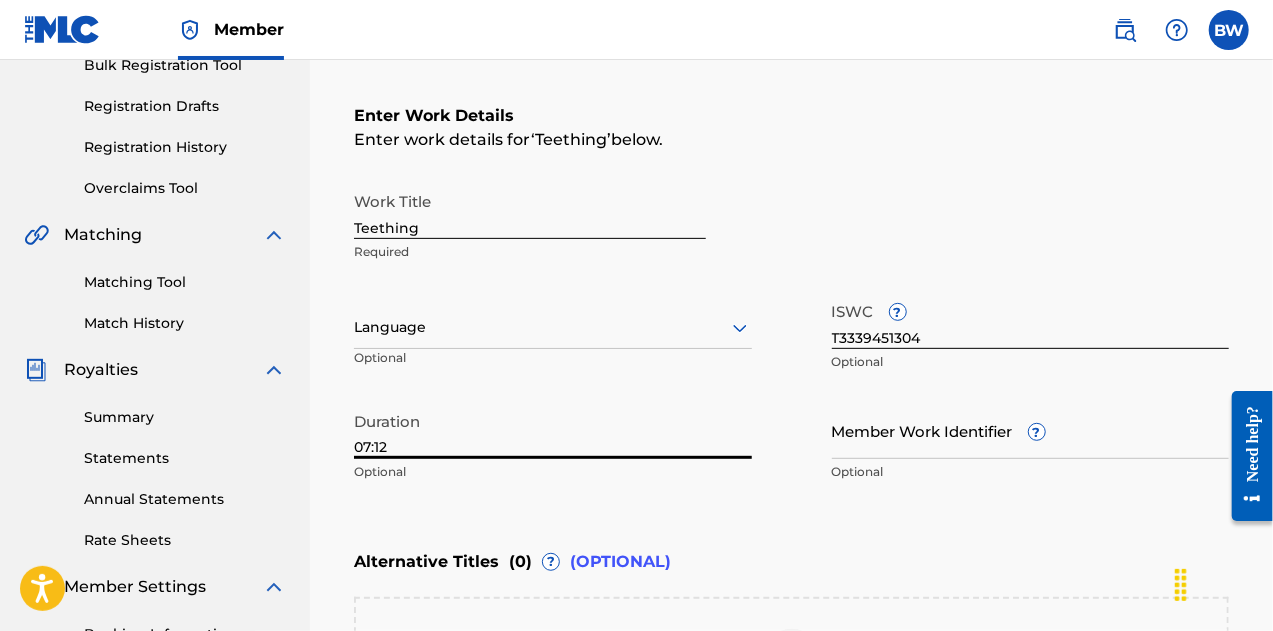type on "07:12" 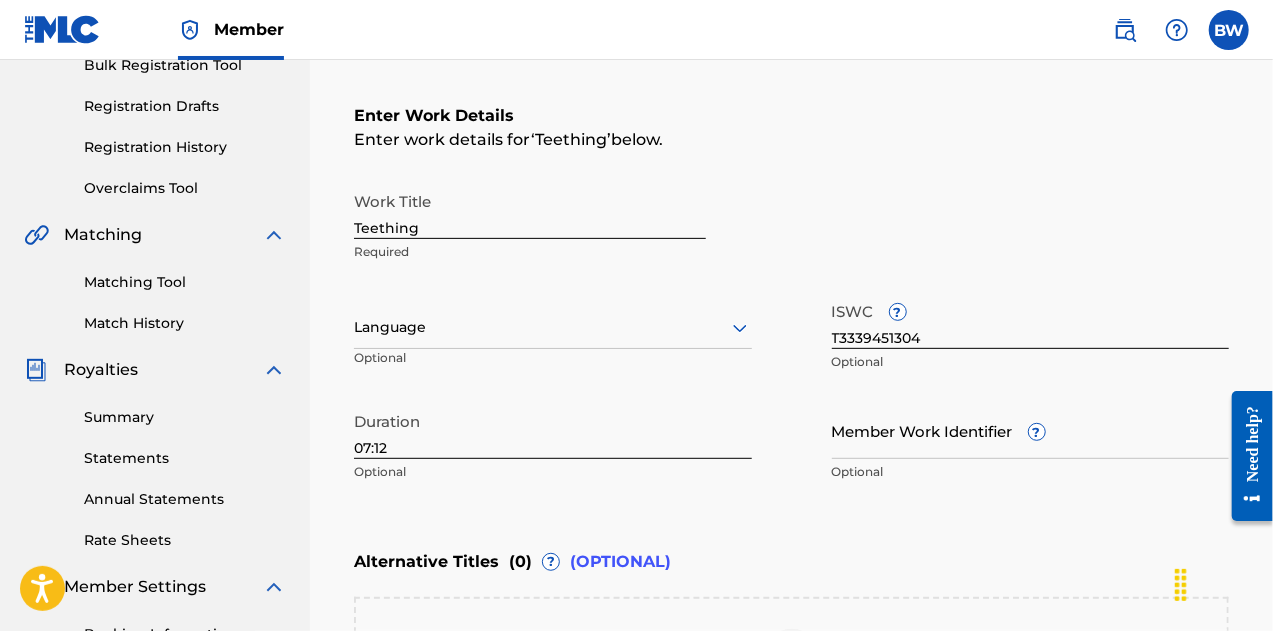 drag, startPoint x: 804, startPoint y: 513, endPoint x: 773, endPoint y: 525, distance: 33.24154 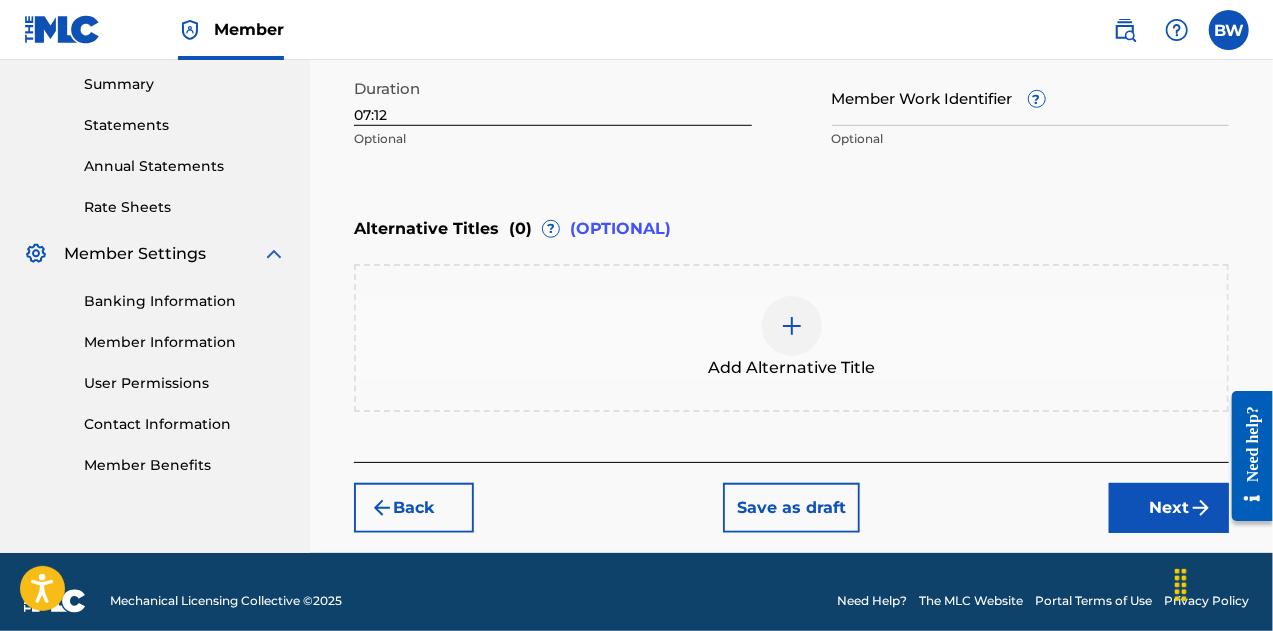 scroll, scrollTop: 660, scrollLeft: 0, axis: vertical 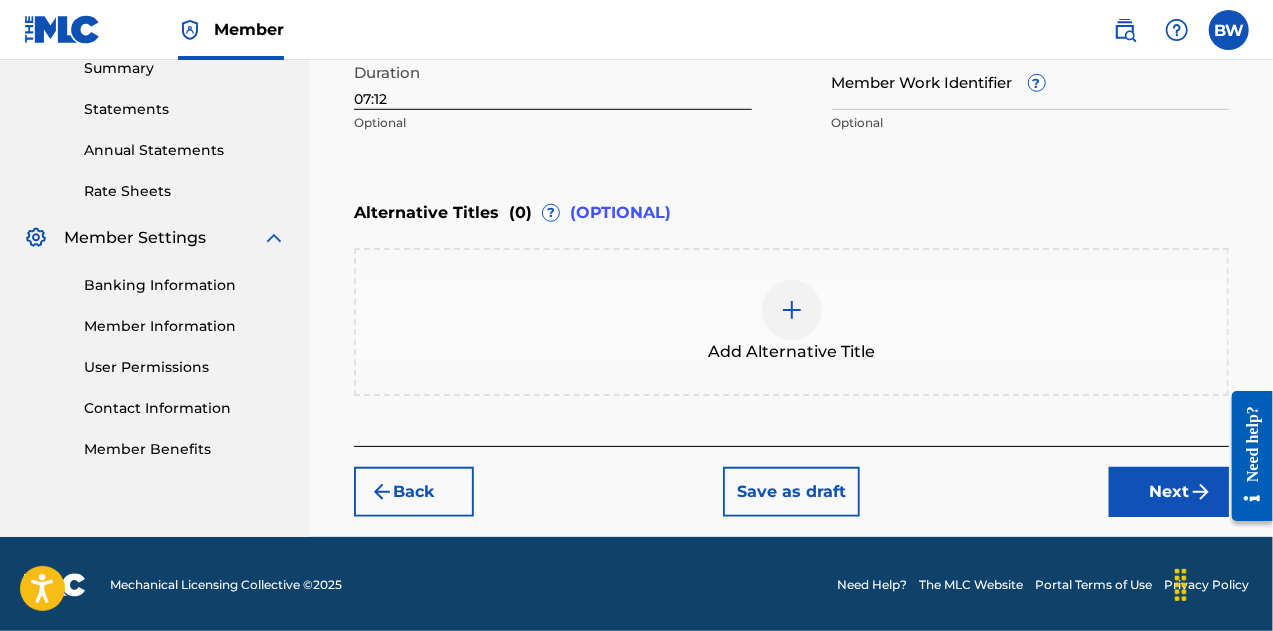 click on "Next" at bounding box center [1169, 492] 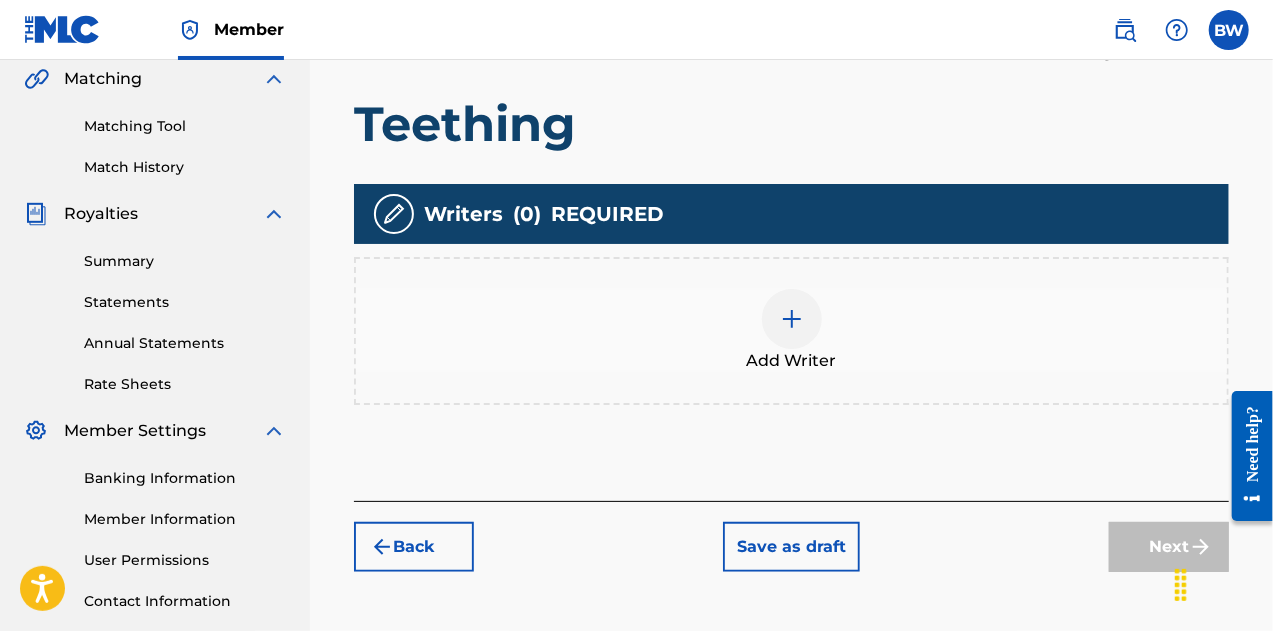scroll, scrollTop: 468, scrollLeft: 0, axis: vertical 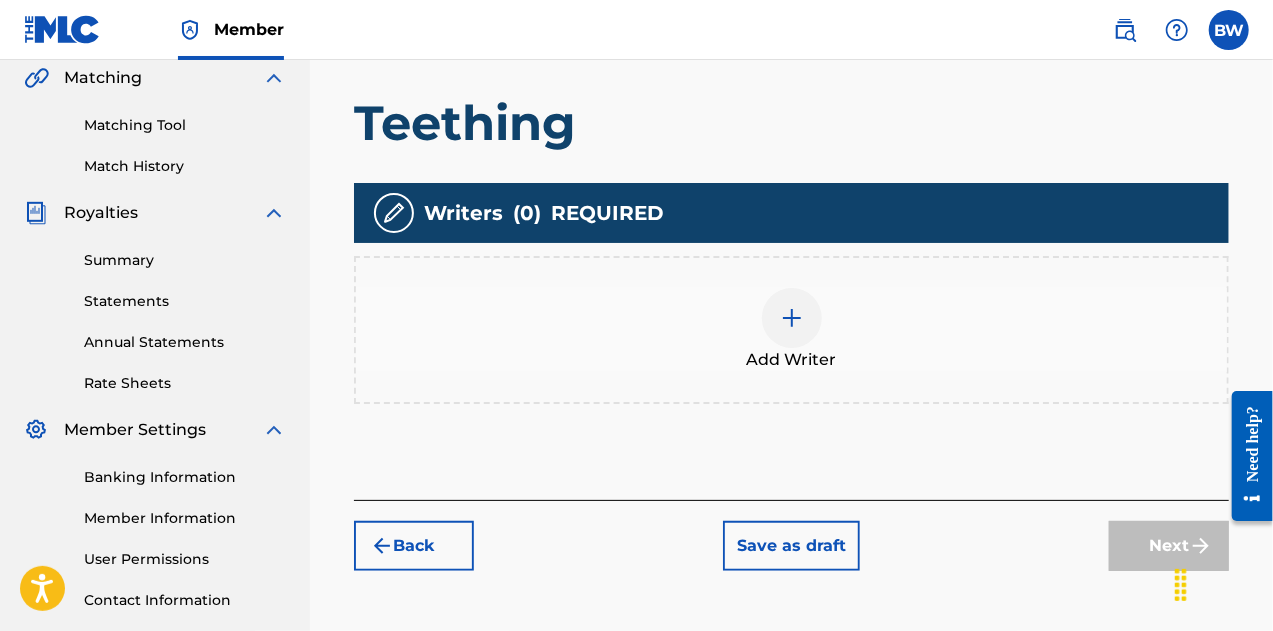 click at bounding box center (792, 318) 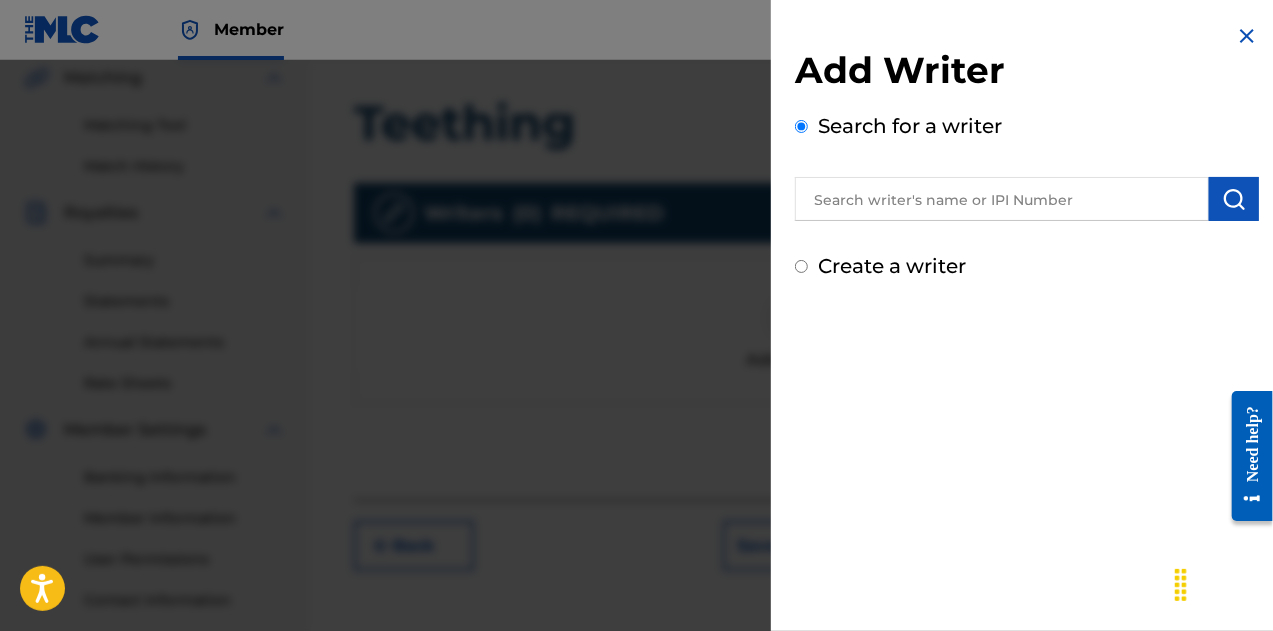 click at bounding box center (1002, 199) 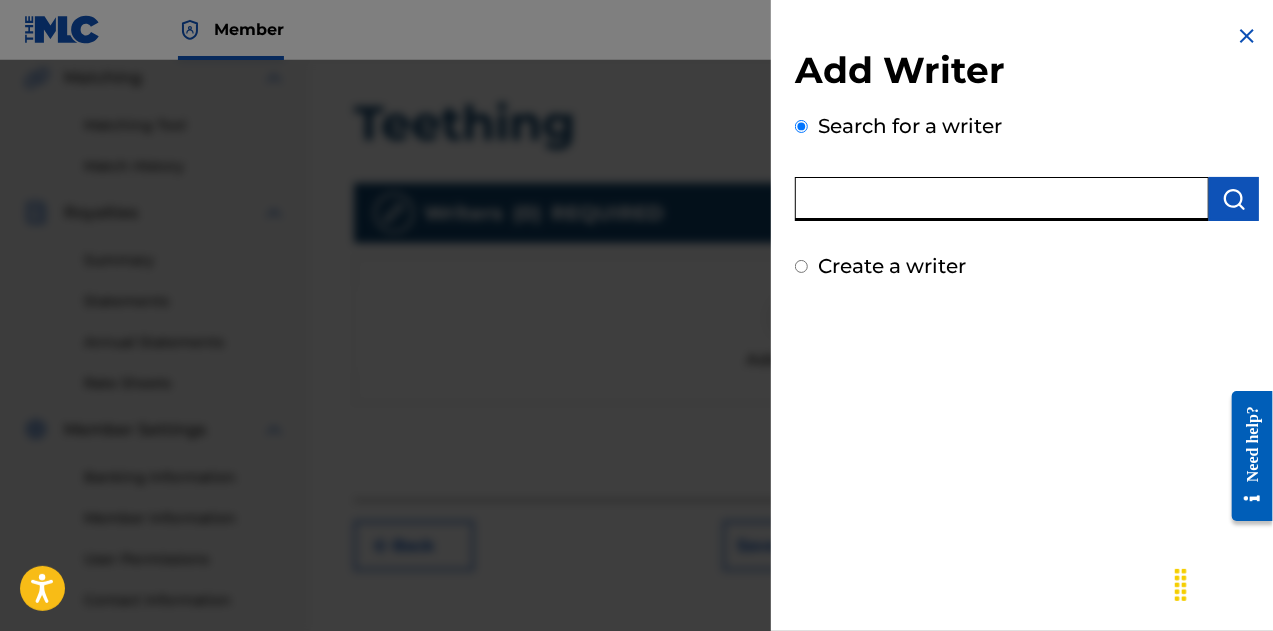 paste on "1241264489" 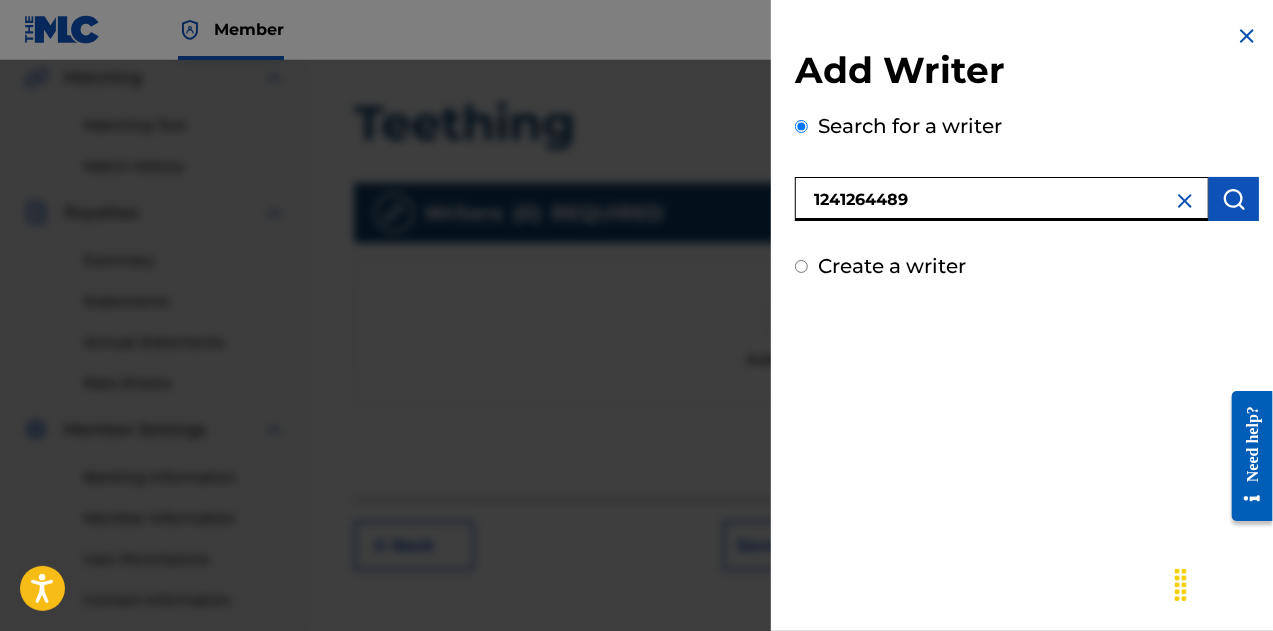 type on "1241264489" 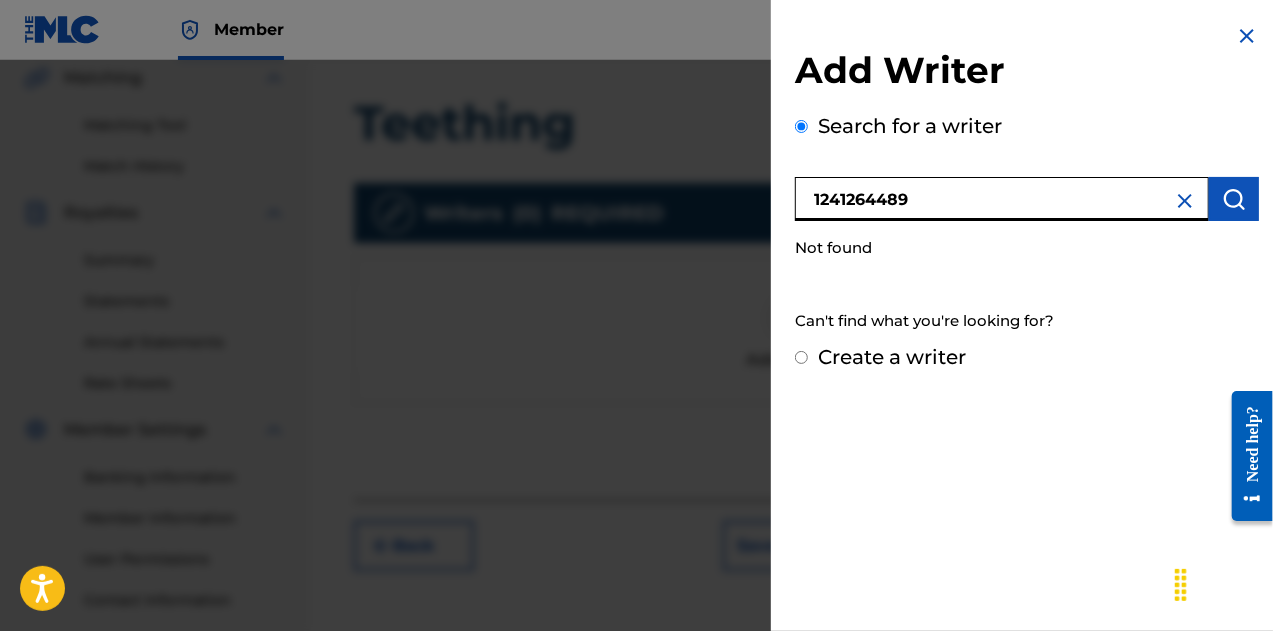 drag, startPoint x: 939, startPoint y: 202, endPoint x: 787, endPoint y: 180, distance: 153.58385 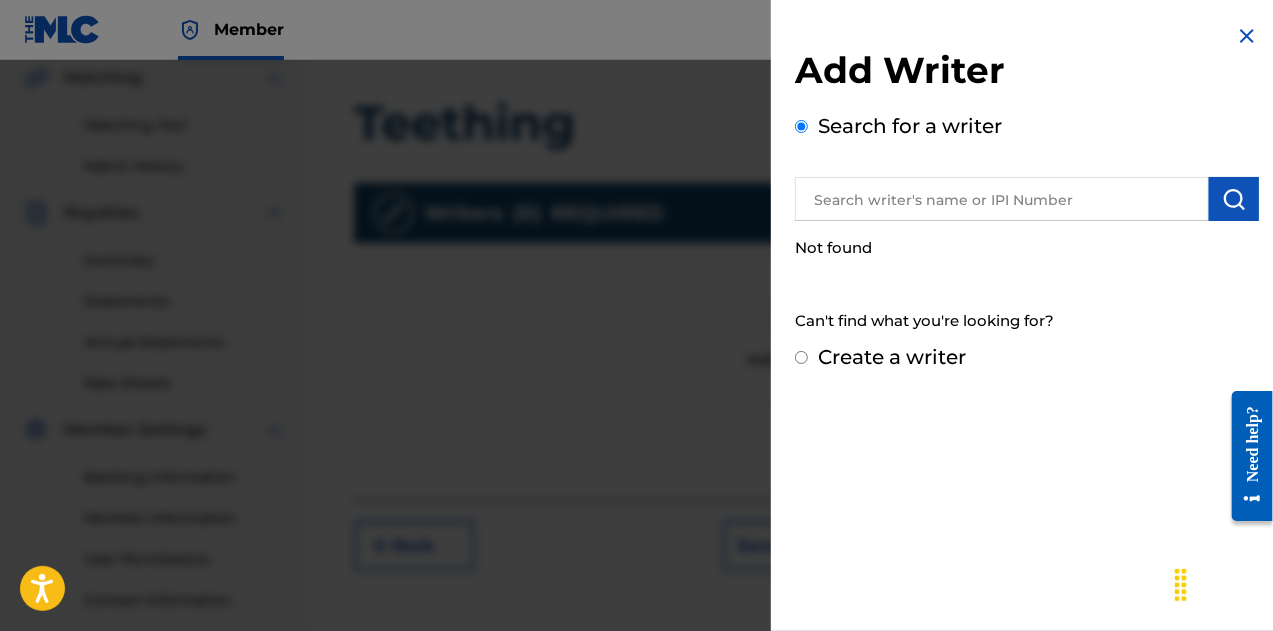 click on "Add Writer Search for a writer Not found Can't find what you're looking for? Create a writer" at bounding box center (1027, 315) 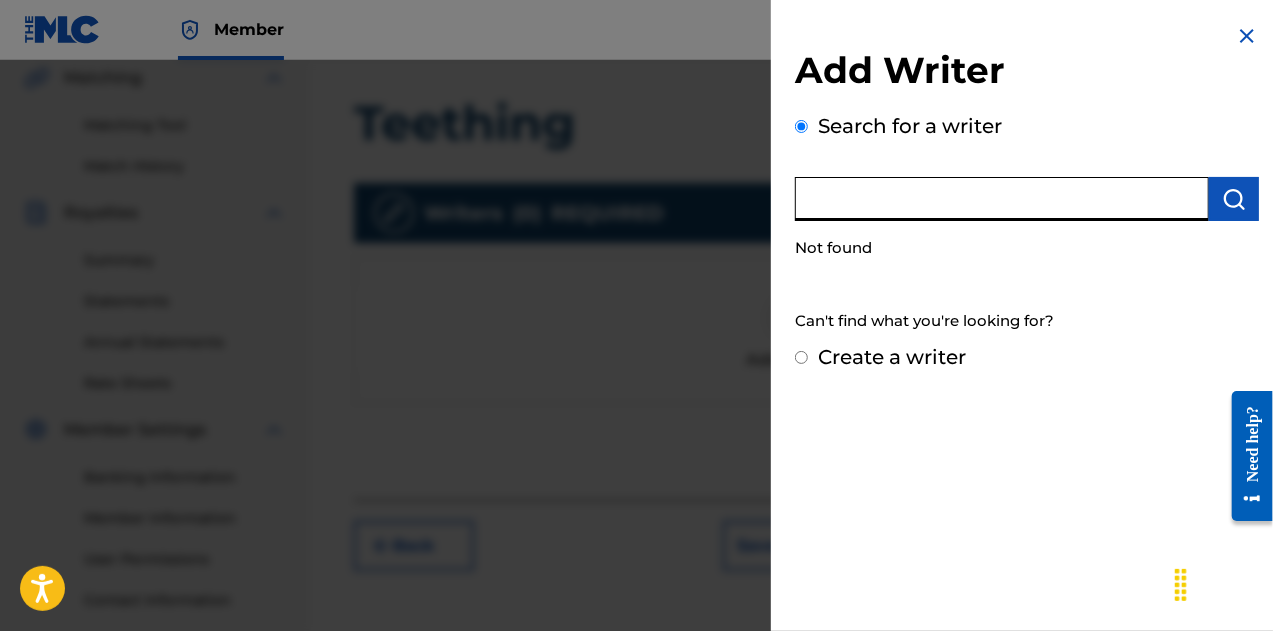 paste on "1241239290" 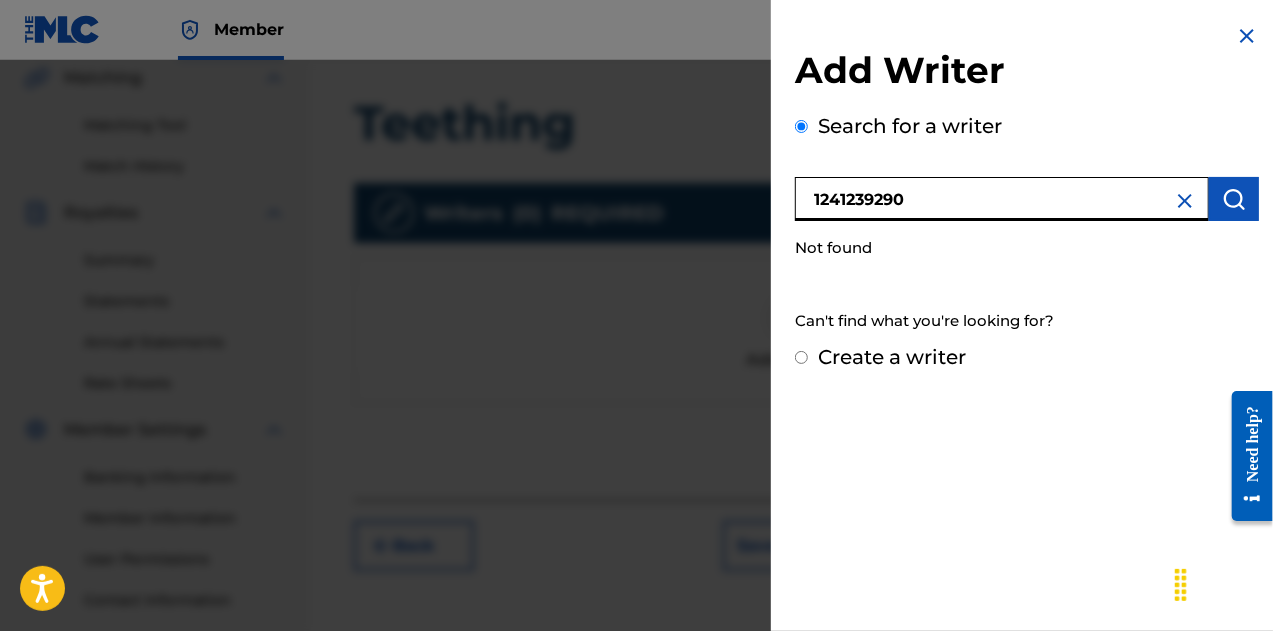 type on "1241239290" 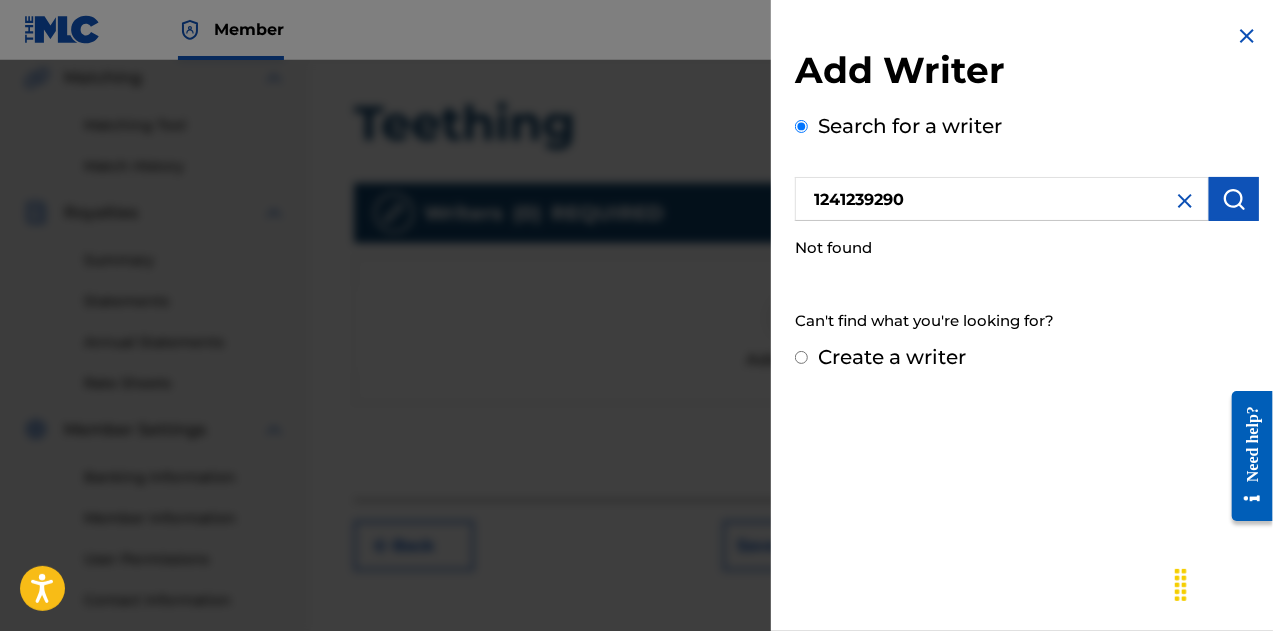 click at bounding box center [1234, 199] 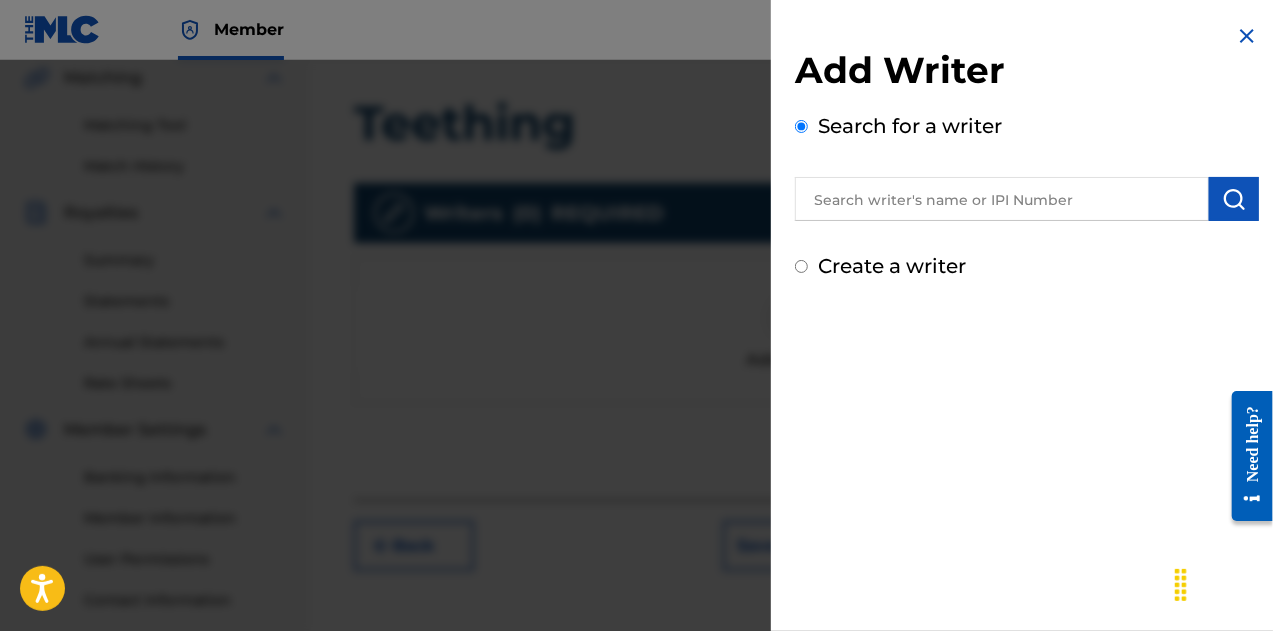 click at bounding box center (1002, 199) 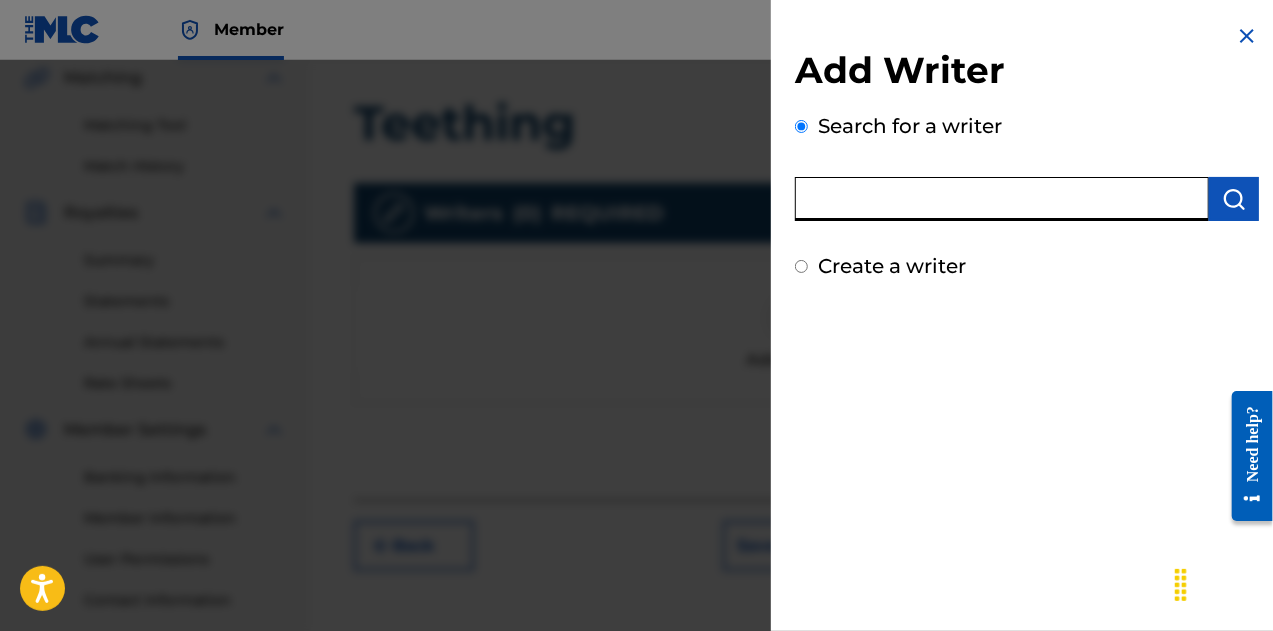 click on "Add Writer Search for a writer Create a writer" at bounding box center [1027, 315] 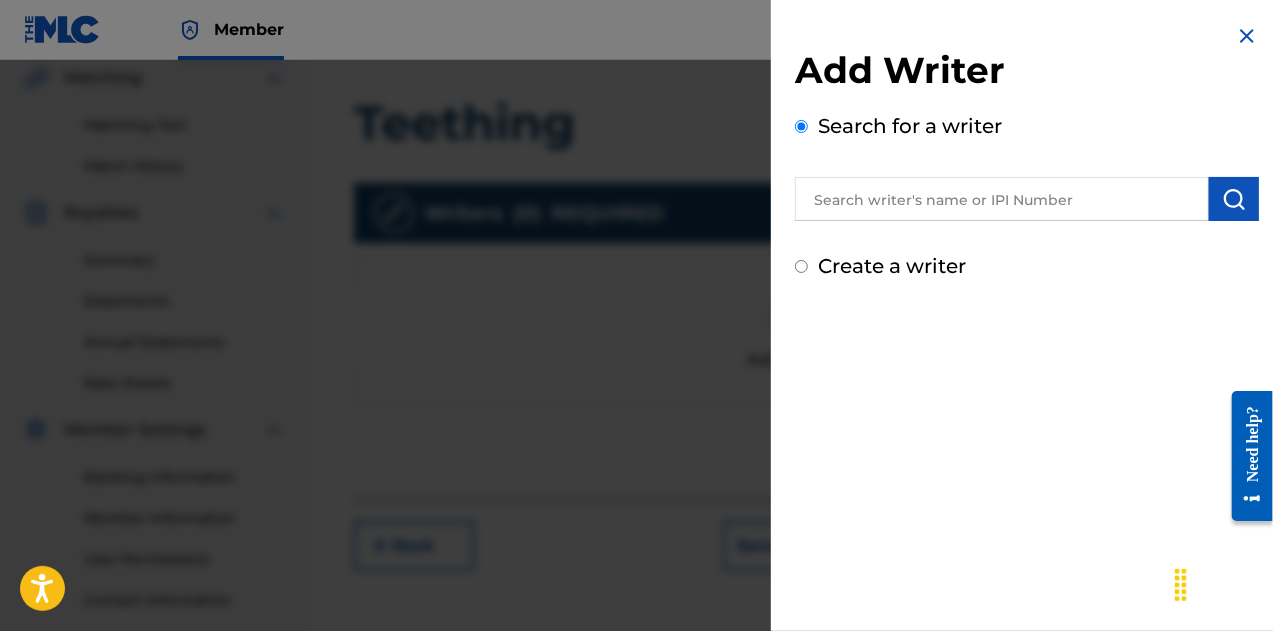 click at bounding box center [1002, 199] 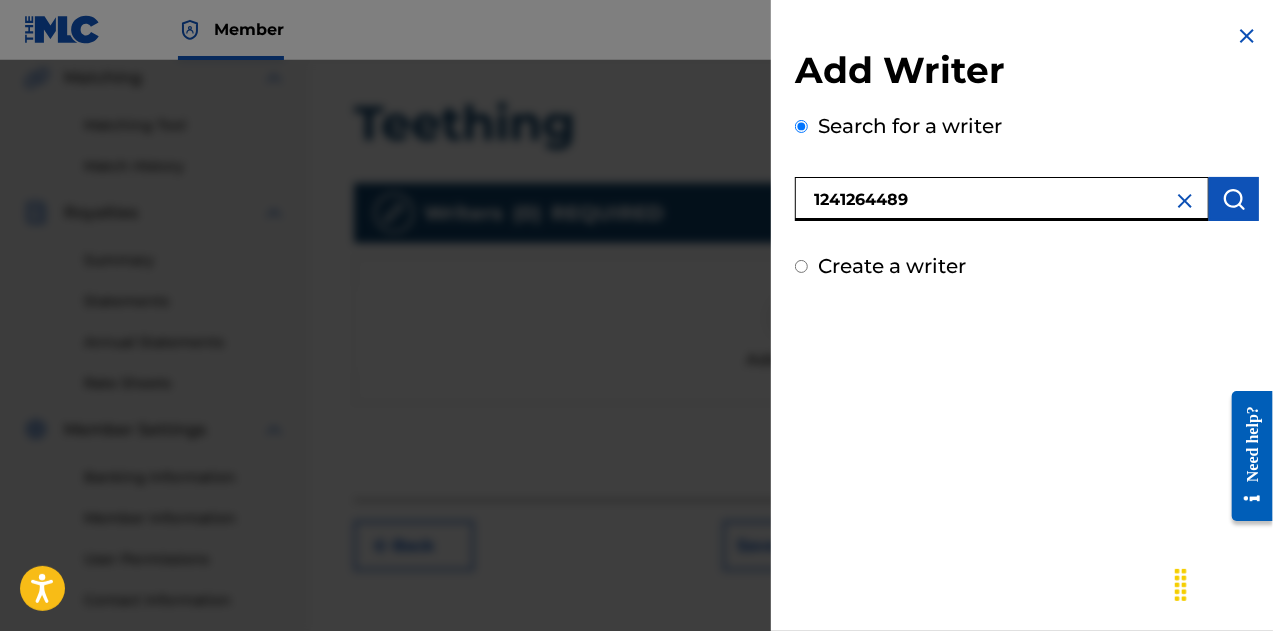 type on "1241264489" 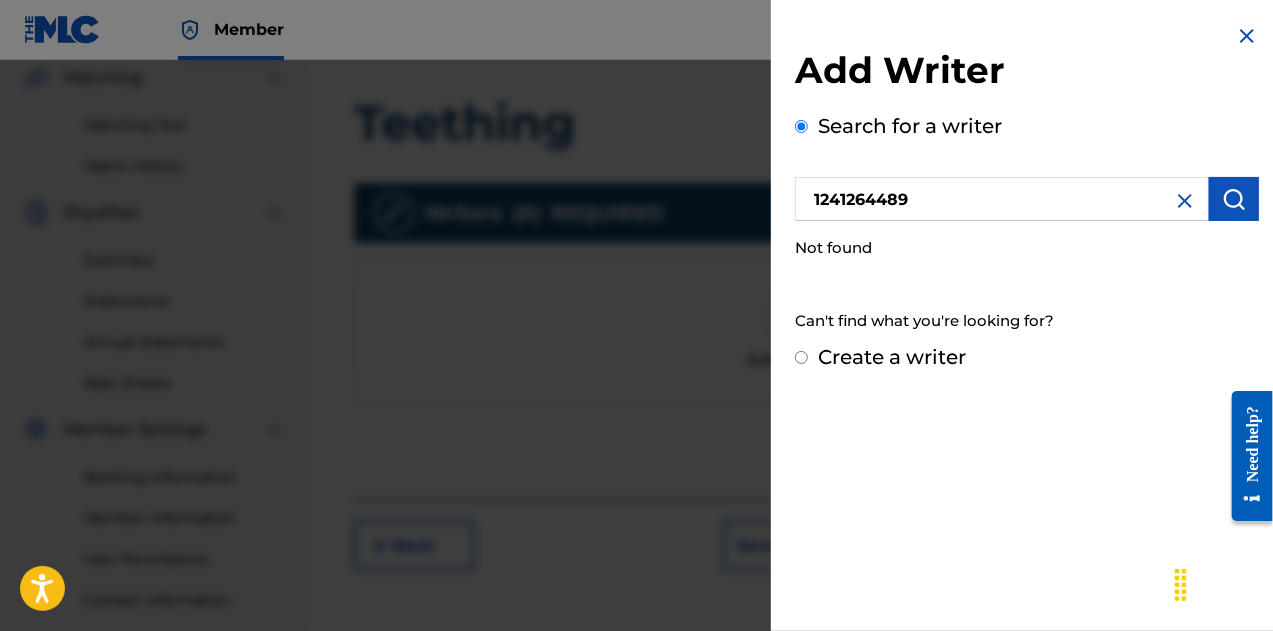 click on "Add Writer Search for a writer 1241264489 Not found Can't find what you're looking for? Create a writer" at bounding box center (1027, 198) 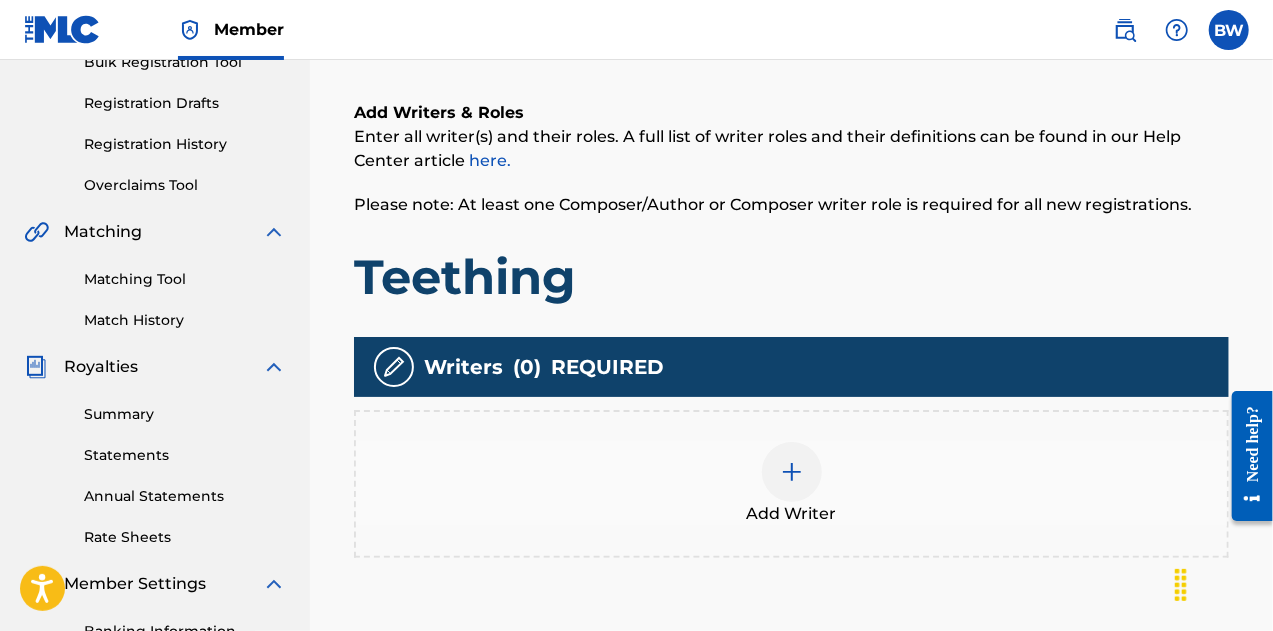 scroll, scrollTop: 320, scrollLeft: 0, axis: vertical 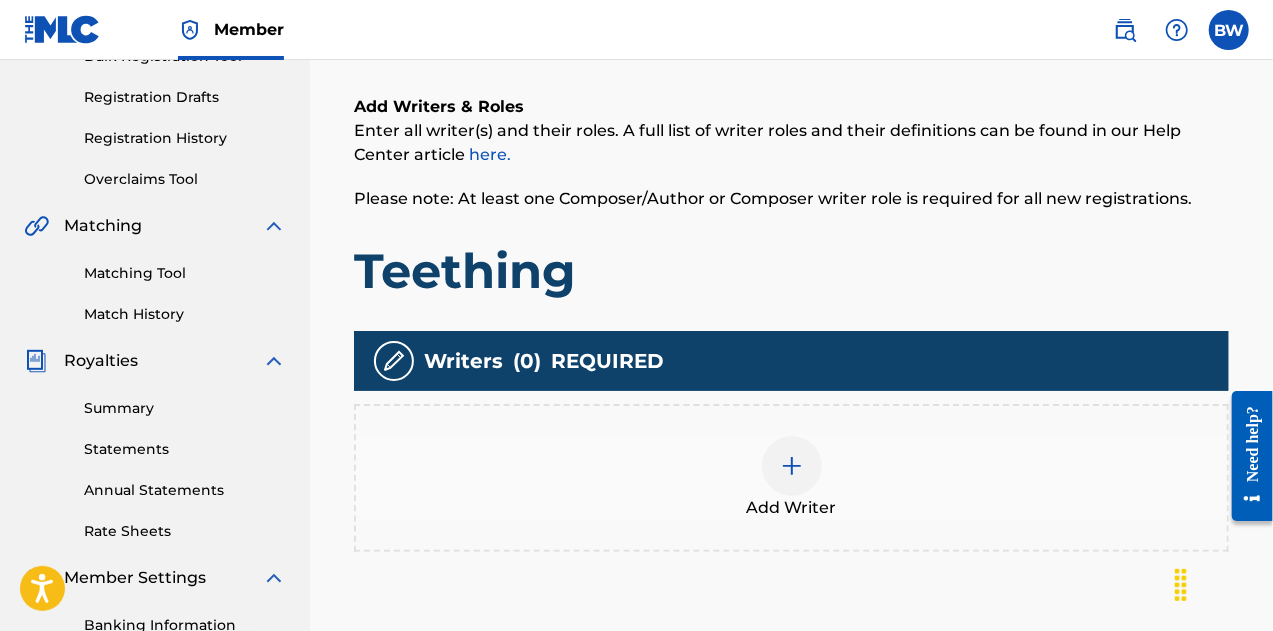 click at bounding box center [792, 466] 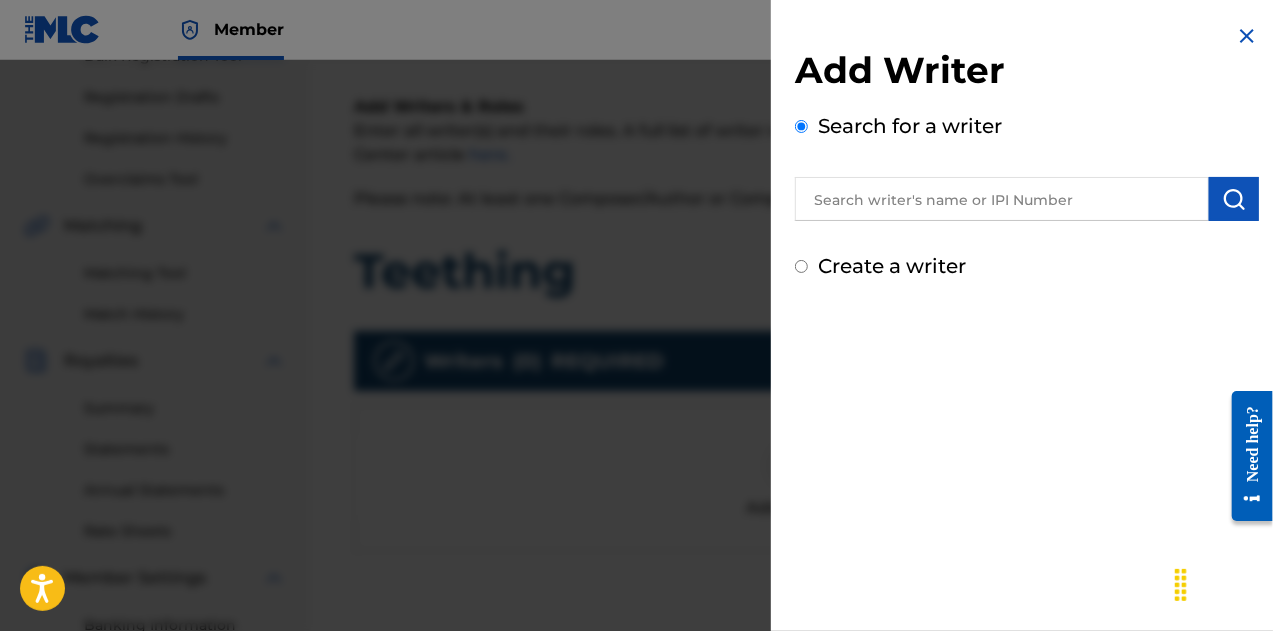 click at bounding box center (1002, 199) 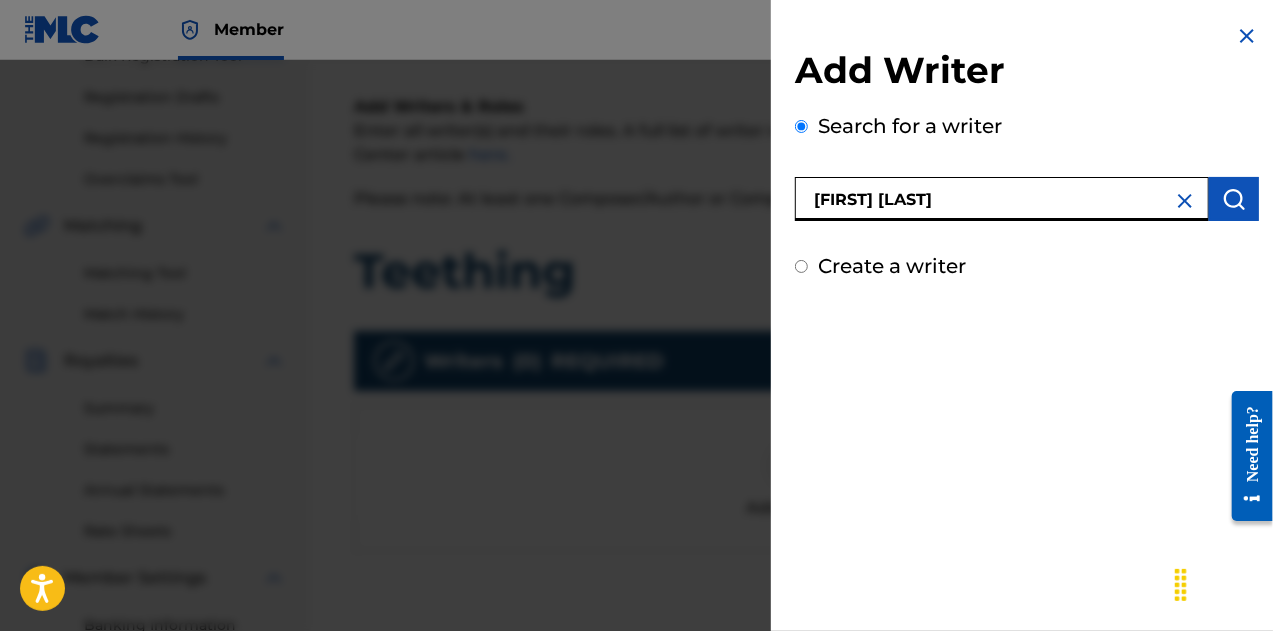 type on "Vincent Amendola" 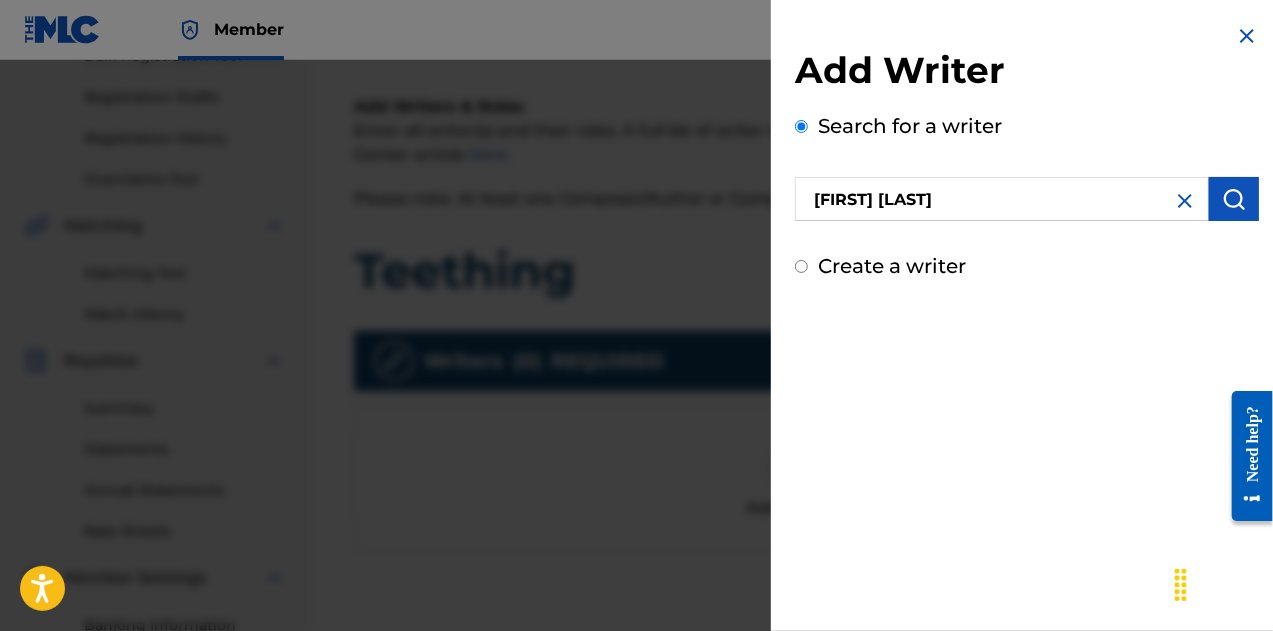 click at bounding box center [1234, 199] 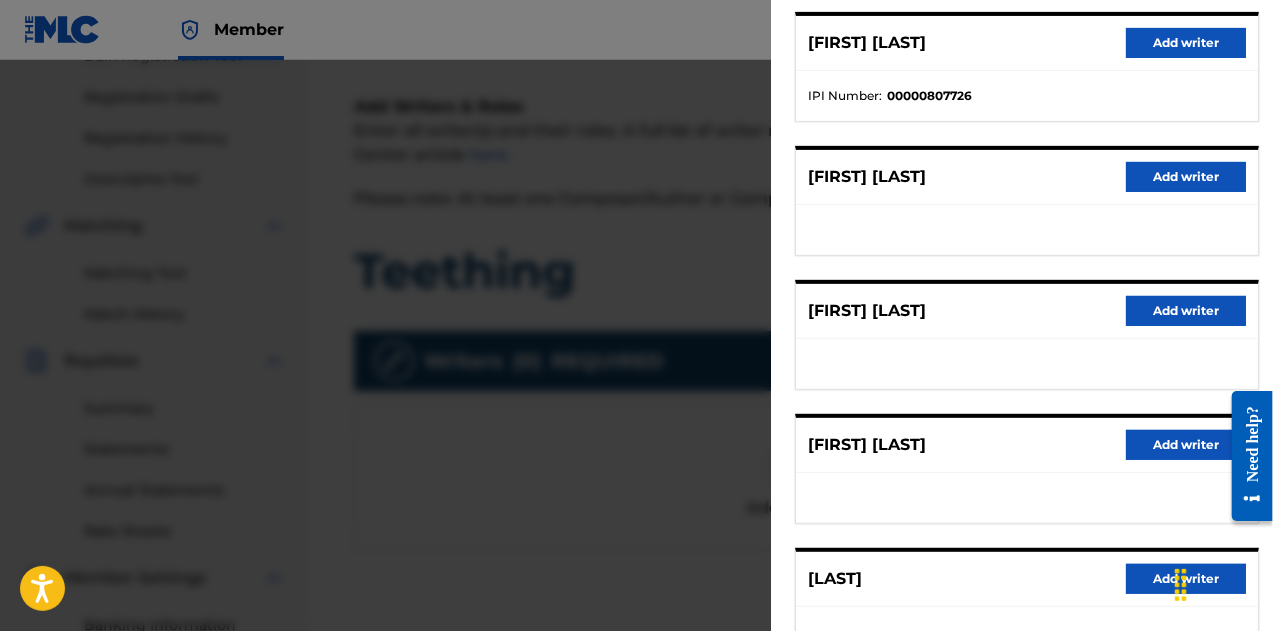 scroll, scrollTop: 0, scrollLeft: 0, axis: both 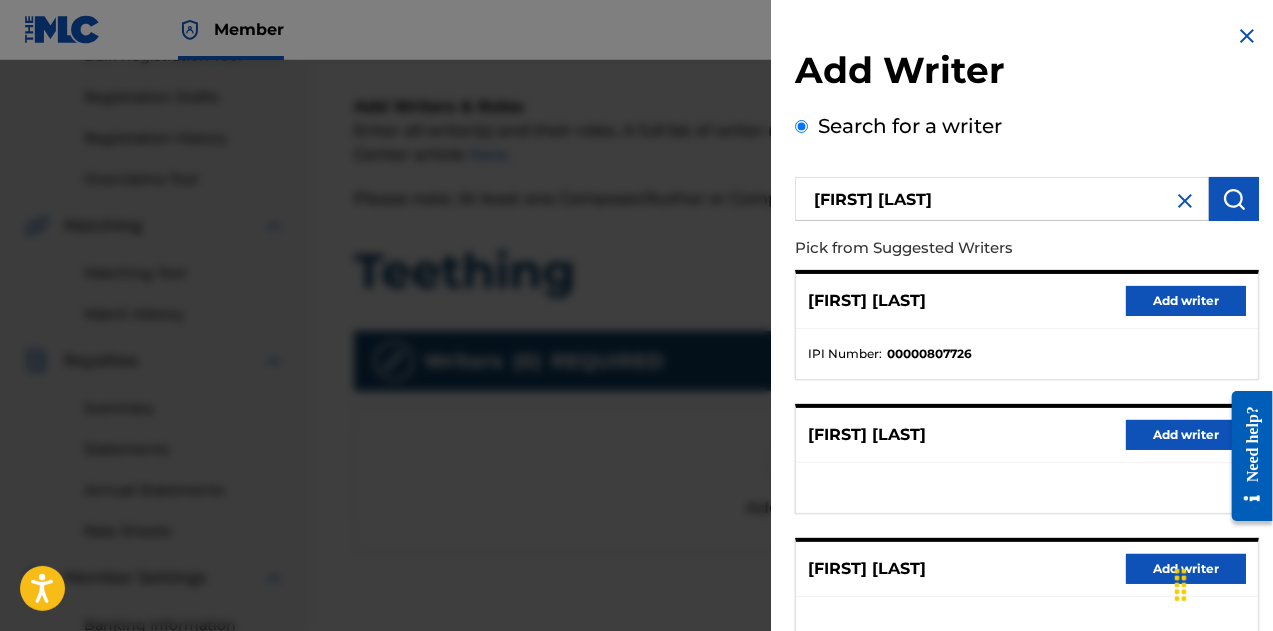 click at bounding box center (1185, 201) 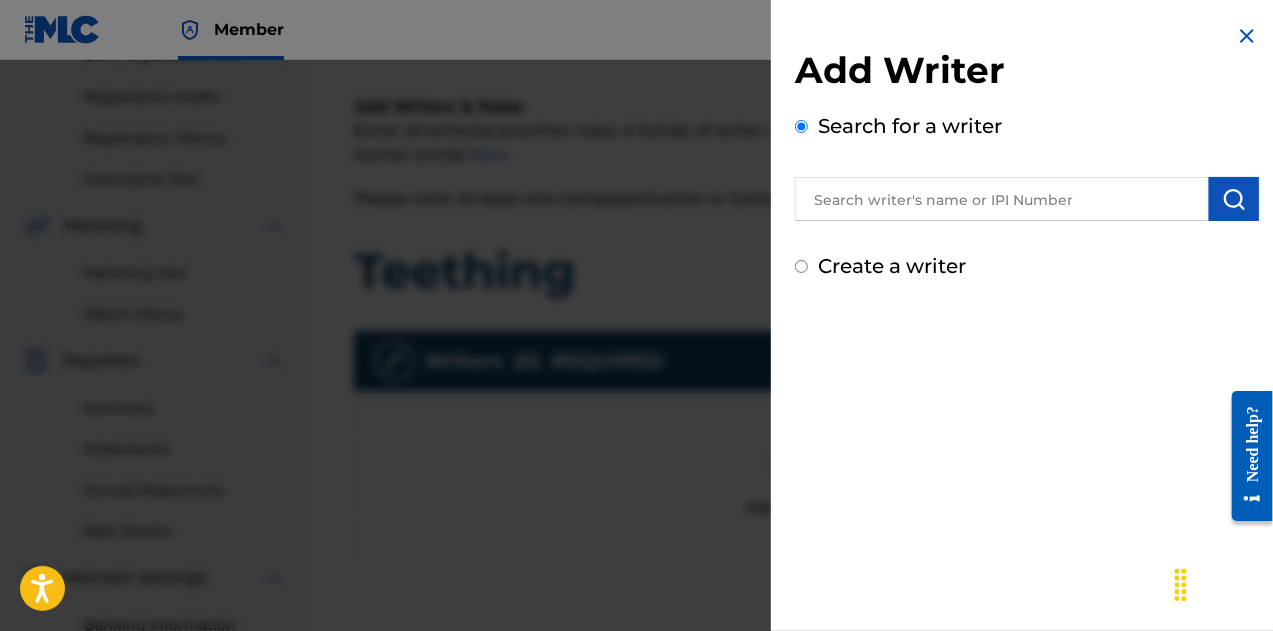 click at bounding box center [636, 375] 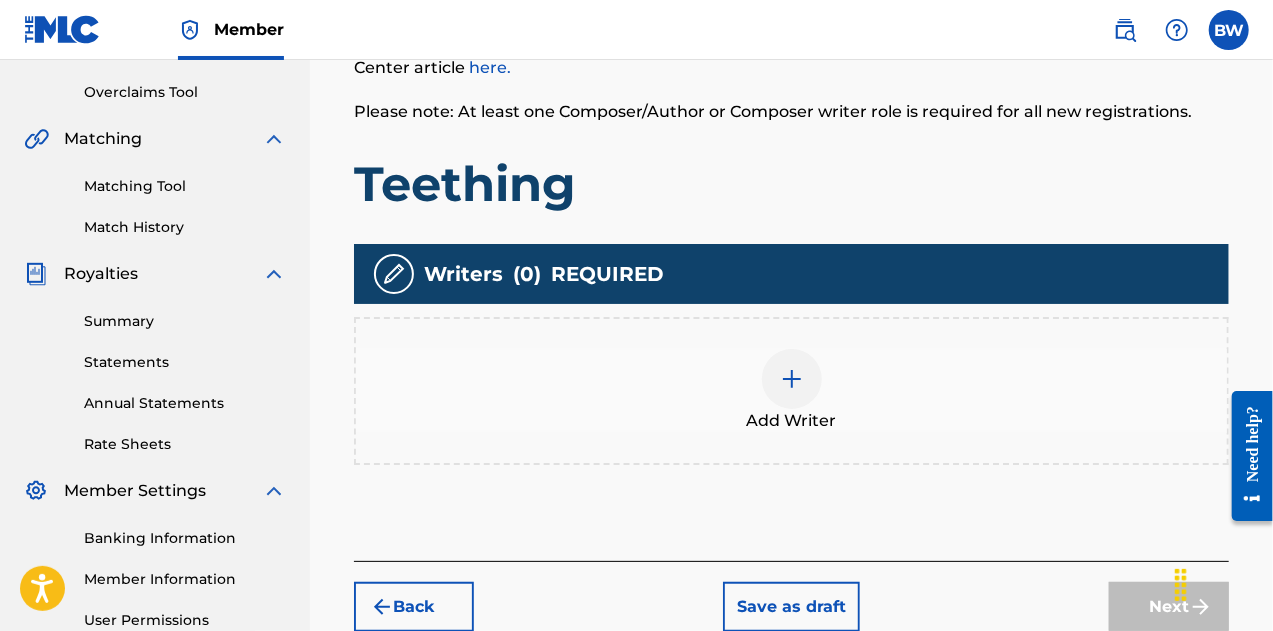 scroll, scrollTop: 430, scrollLeft: 0, axis: vertical 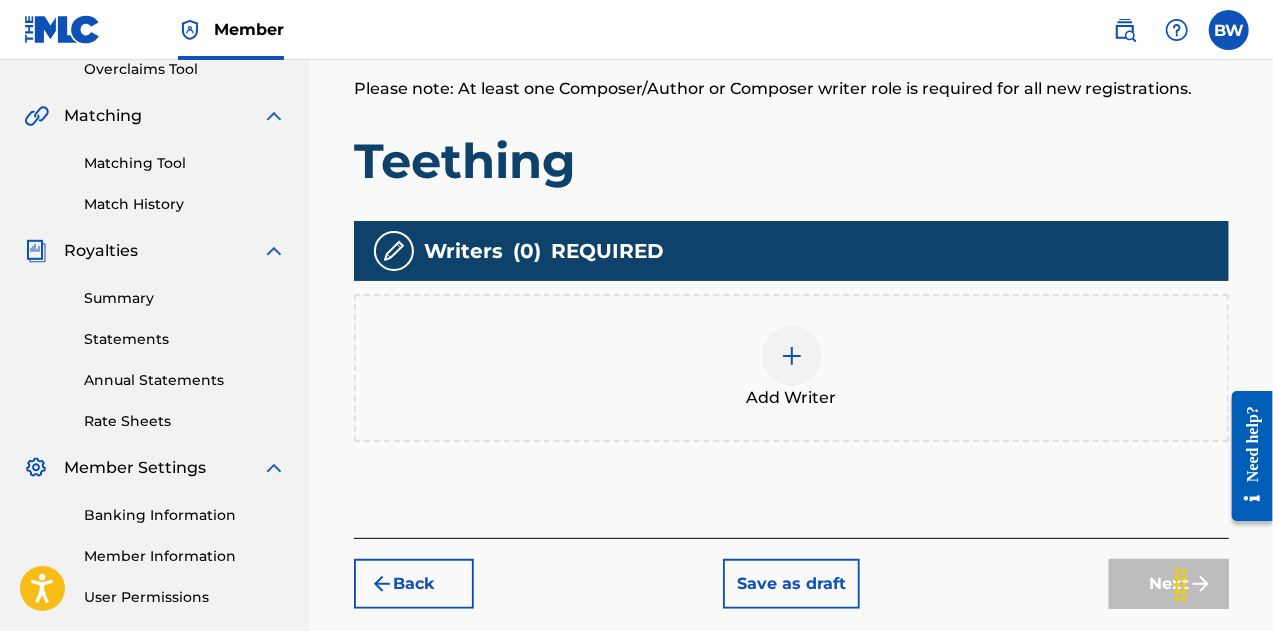 click at bounding box center (792, 356) 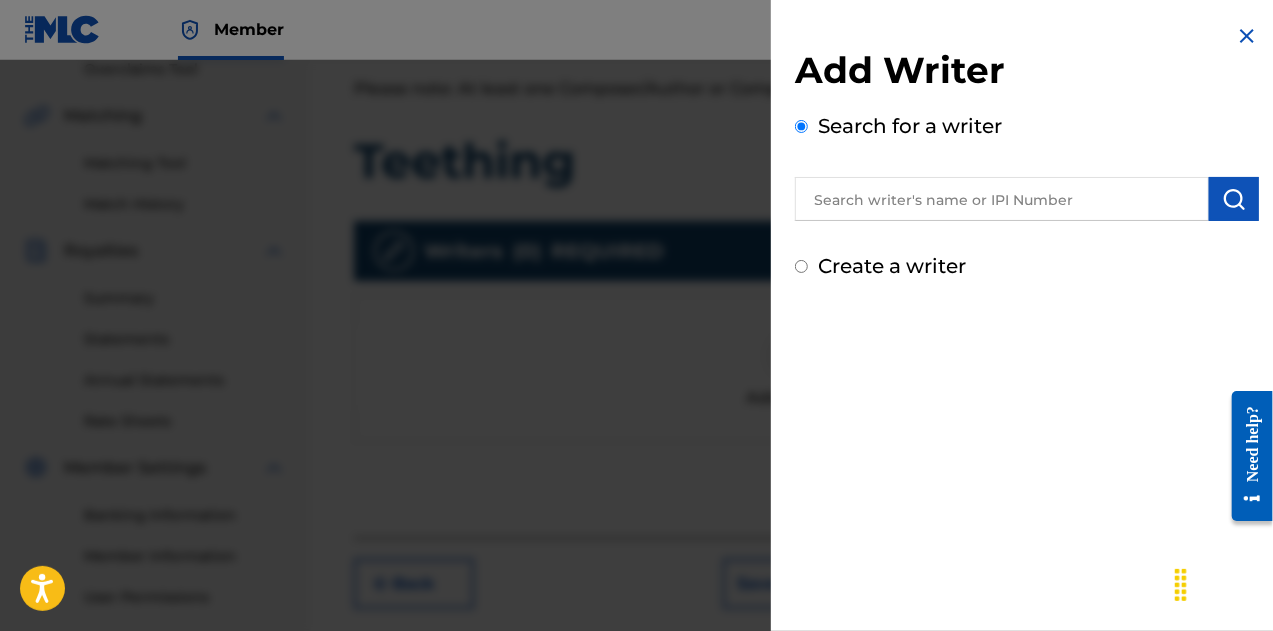 click on "Add Writer Search for a writer Create a writer" at bounding box center [1027, 164] 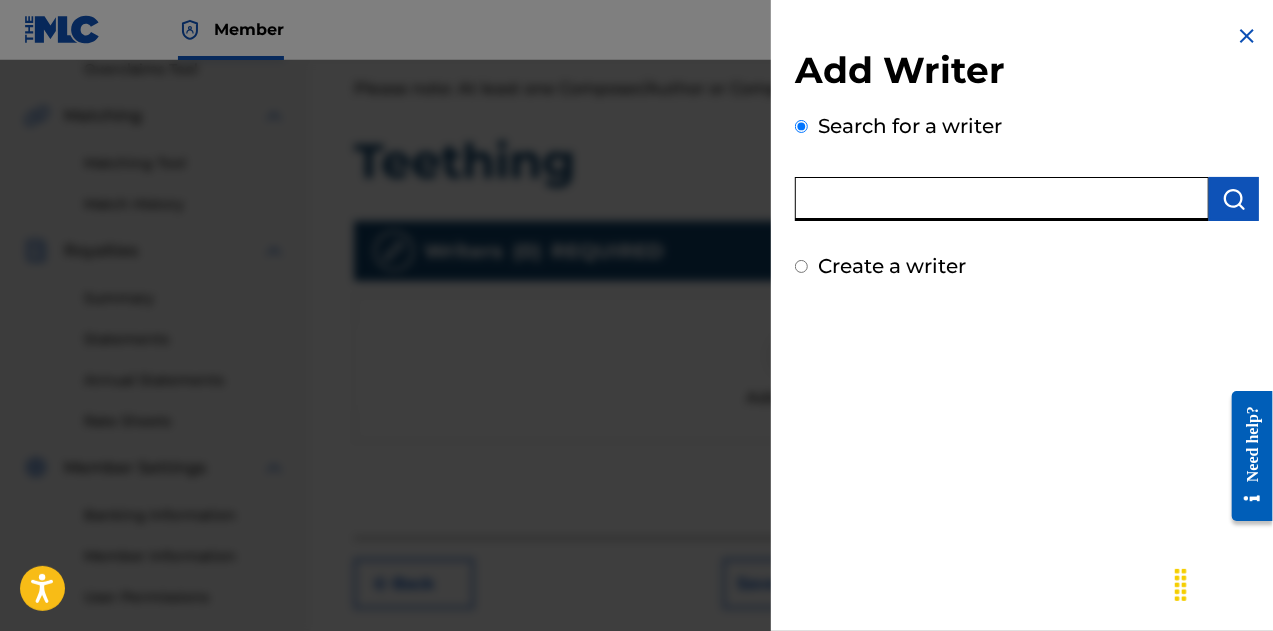 click at bounding box center [1002, 199] 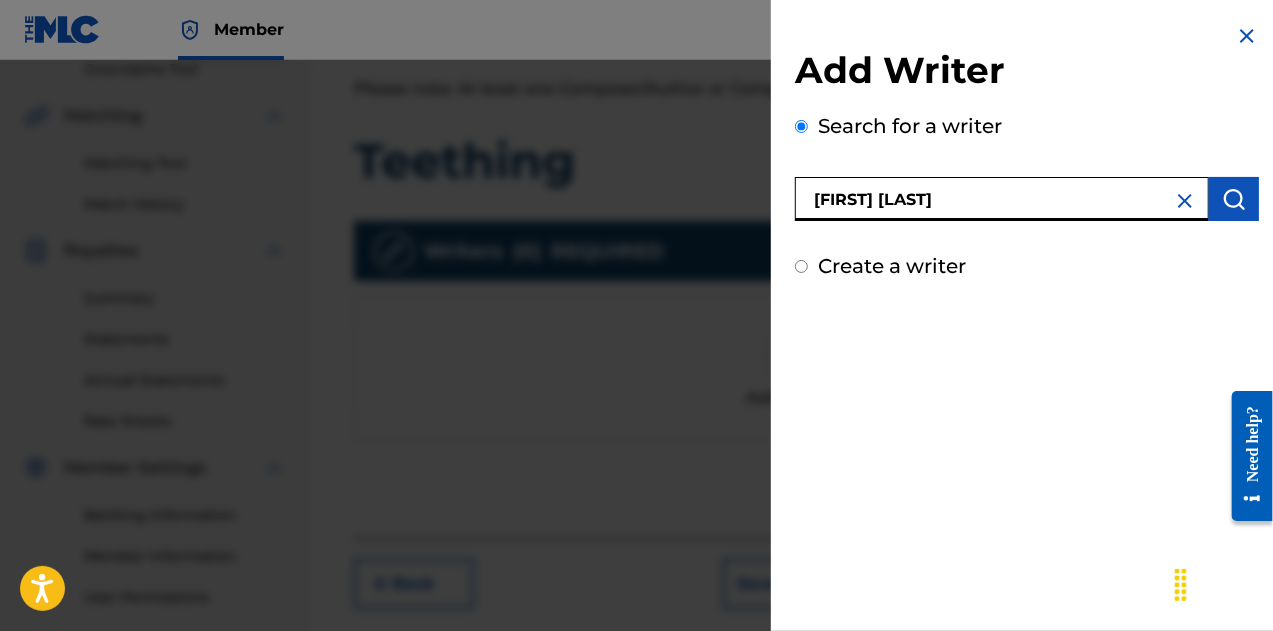 type on "Brian Winfield" 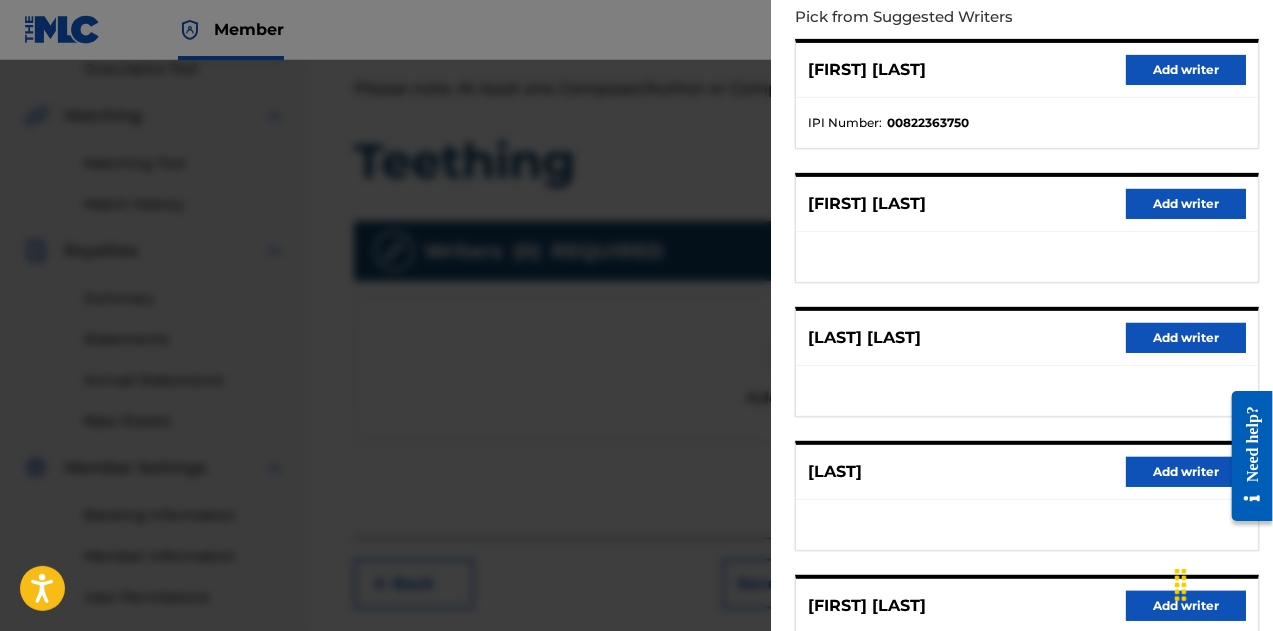 scroll, scrollTop: 407, scrollLeft: 0, axis: vertical 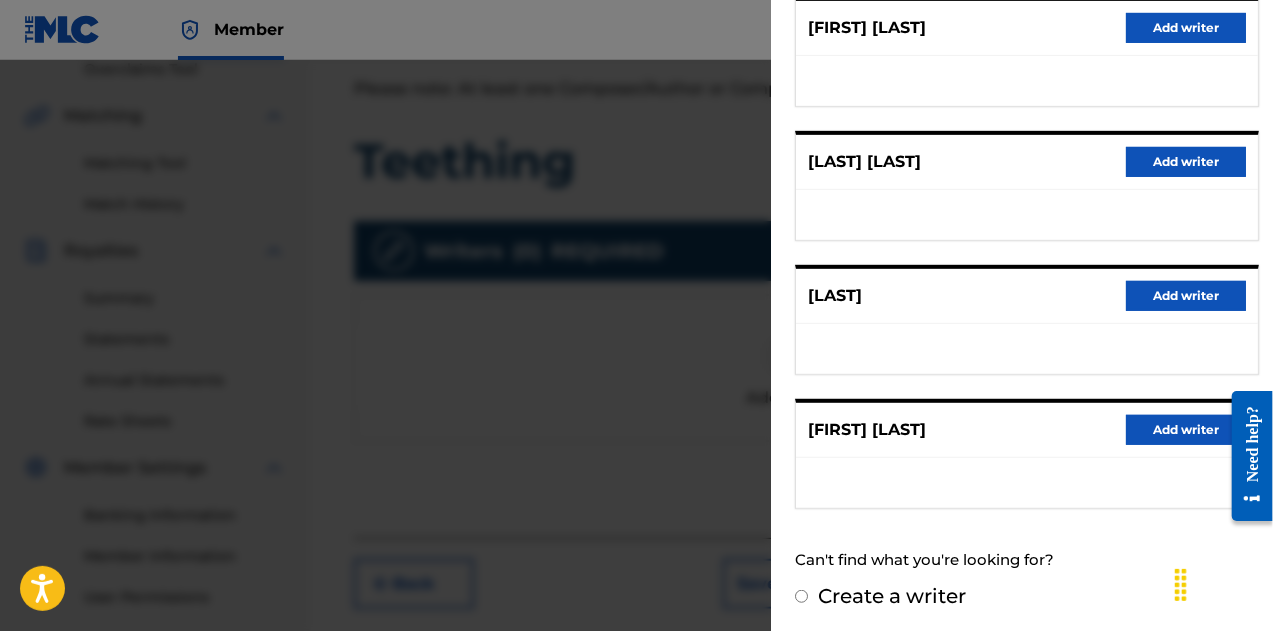 click on "BRIAN WINFIELD" at bounding box center (867, 430) 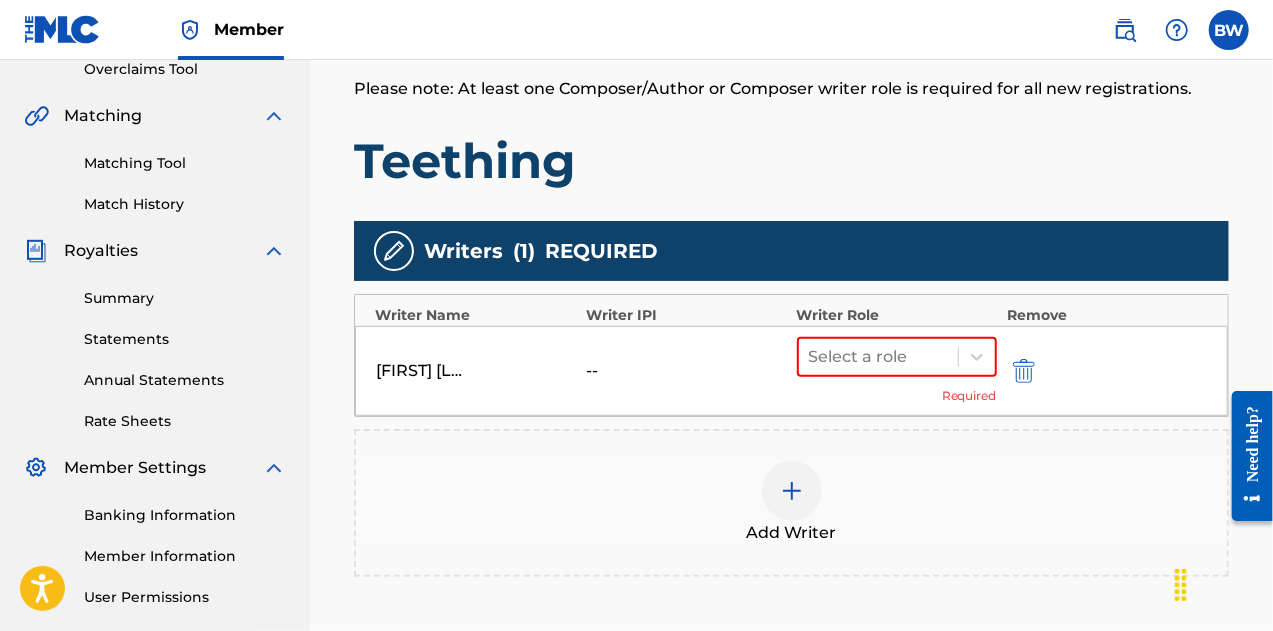 click at bounding box center [1024, 371] 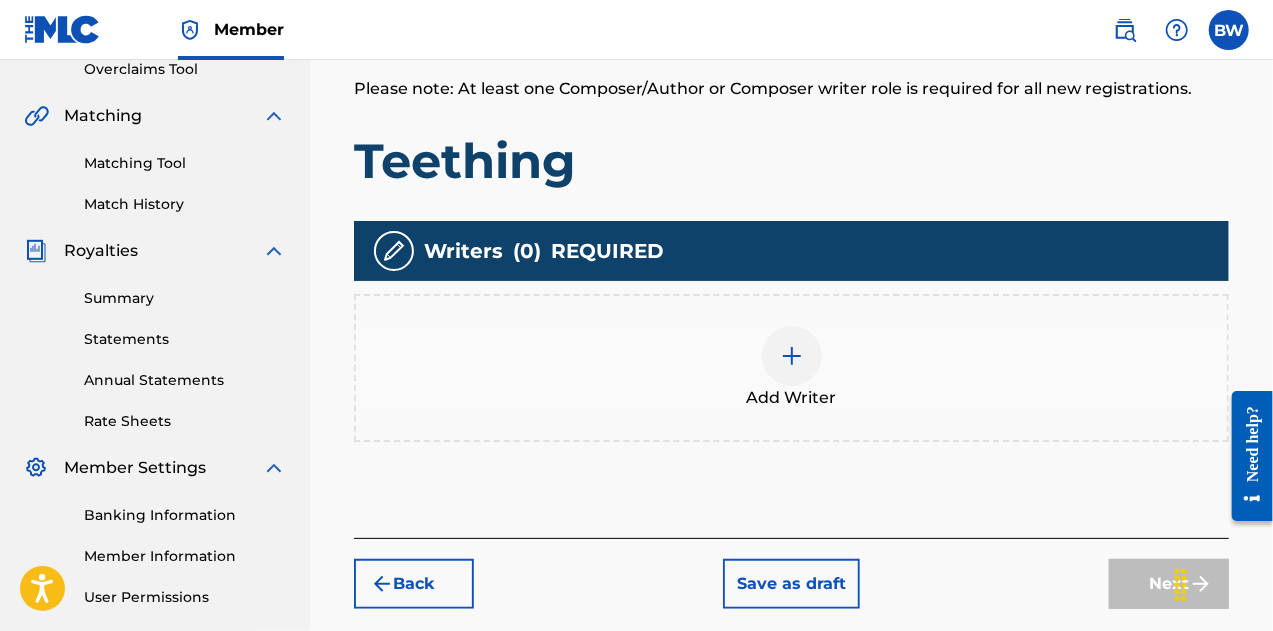 click at bounding box center [792, 356] 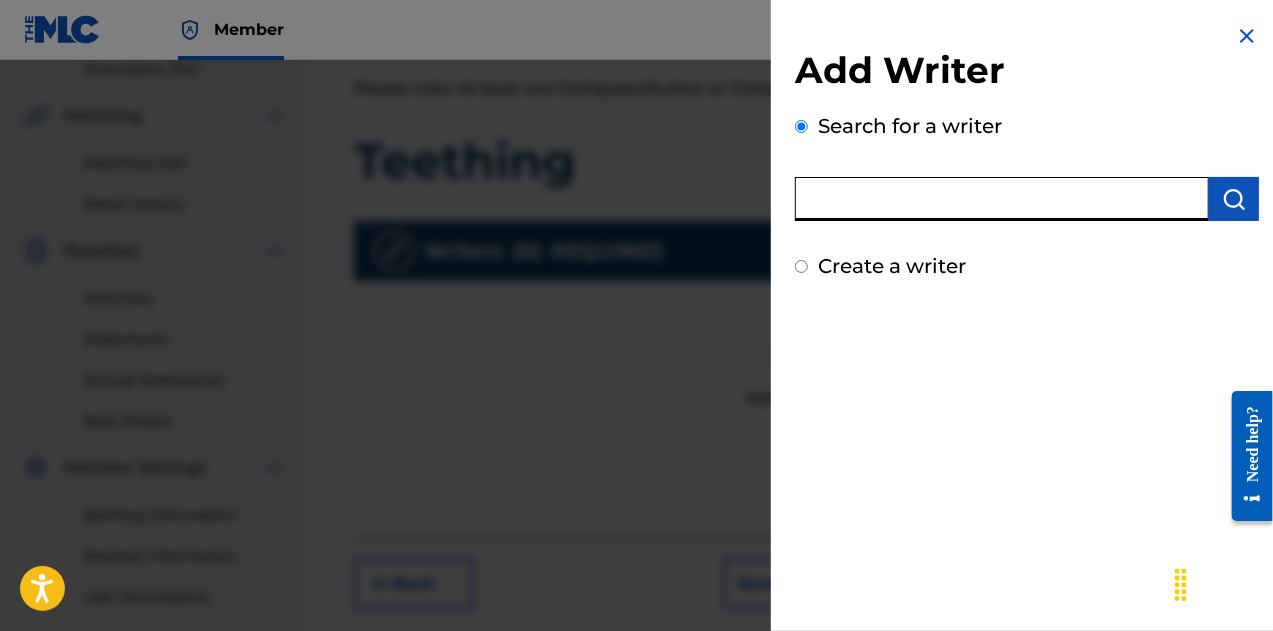 click at bounding box center [1002, 199] 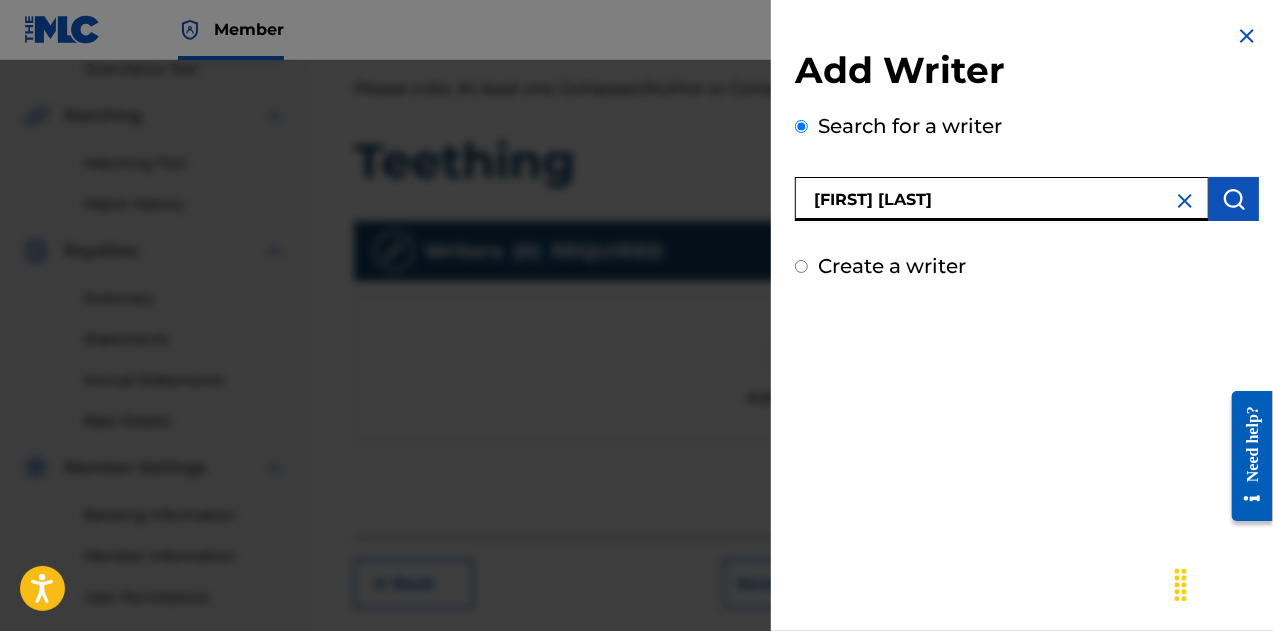 type on "Brian Winfield" 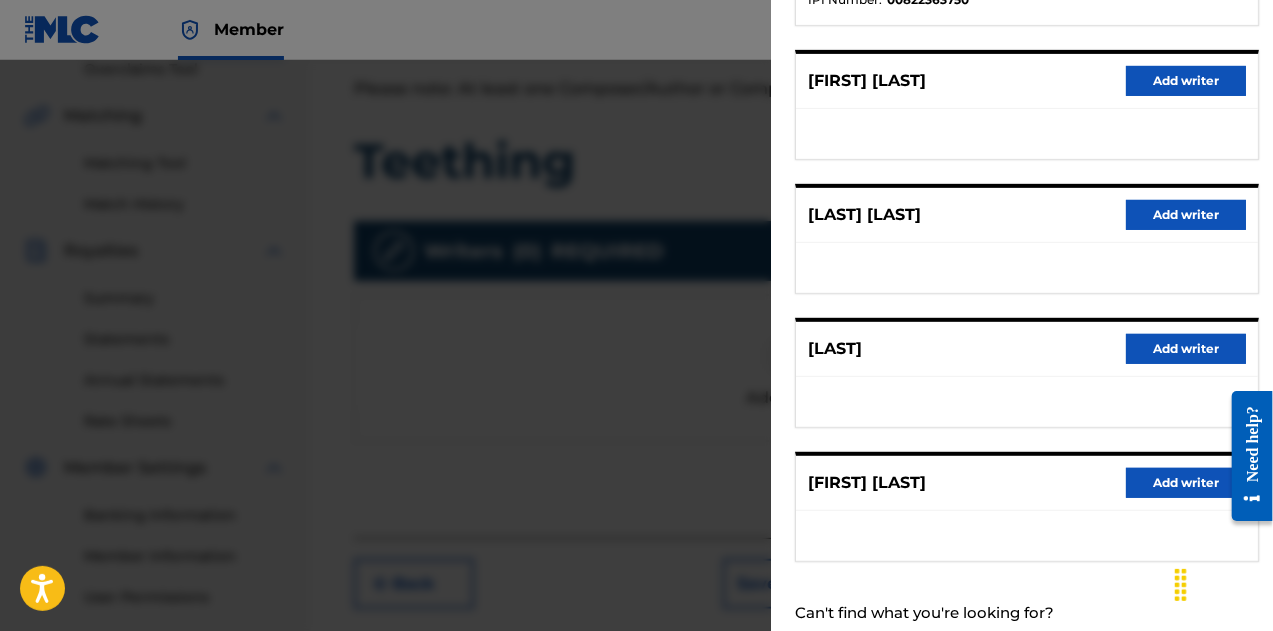 scroll, scrollTop: 407, scrollLeft: 0, axis: vertical 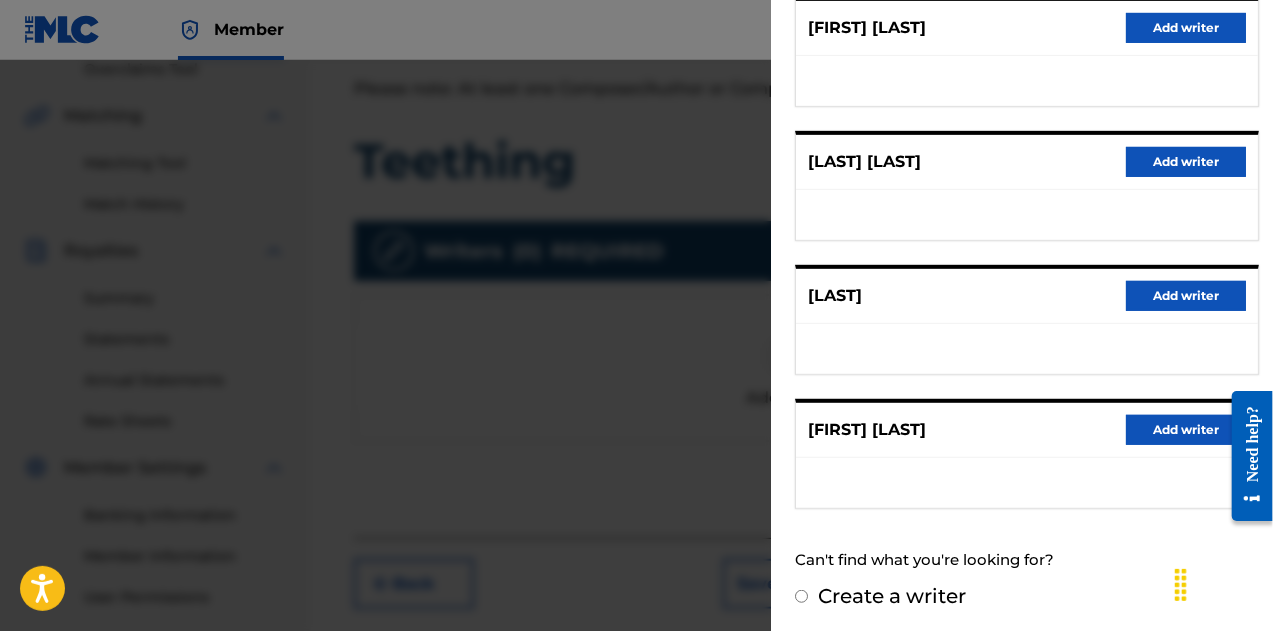 click on "Add writer" at bounding box center [1186, 430] 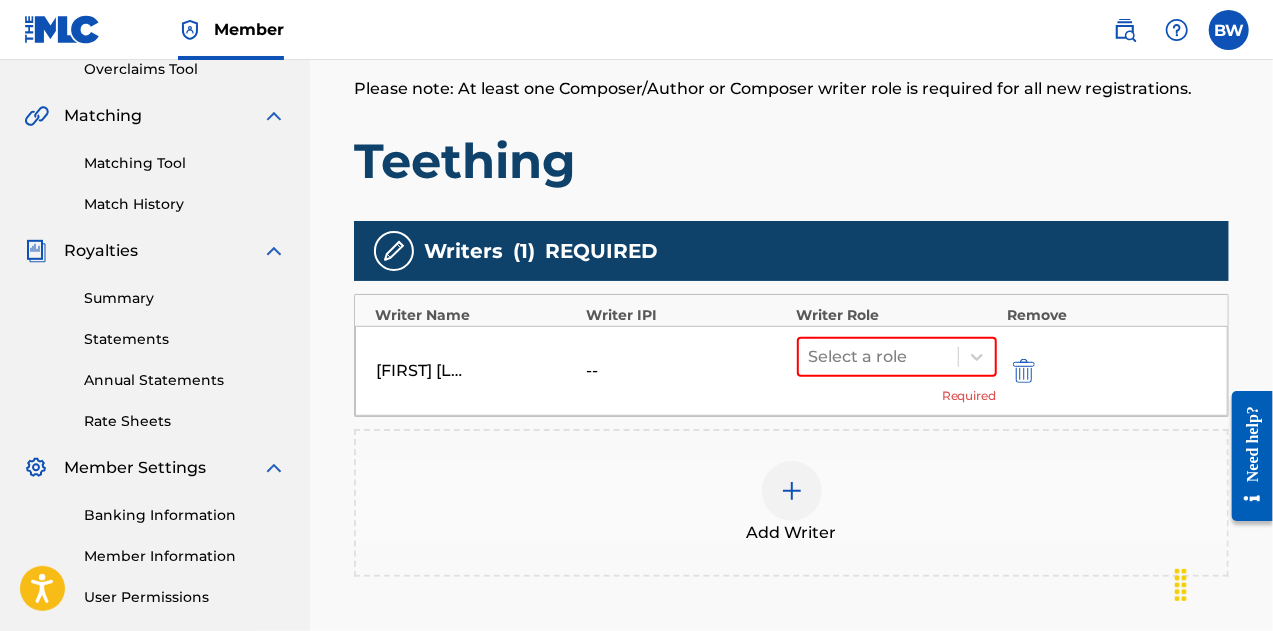 click on "--" at bounding box center [631, 371] 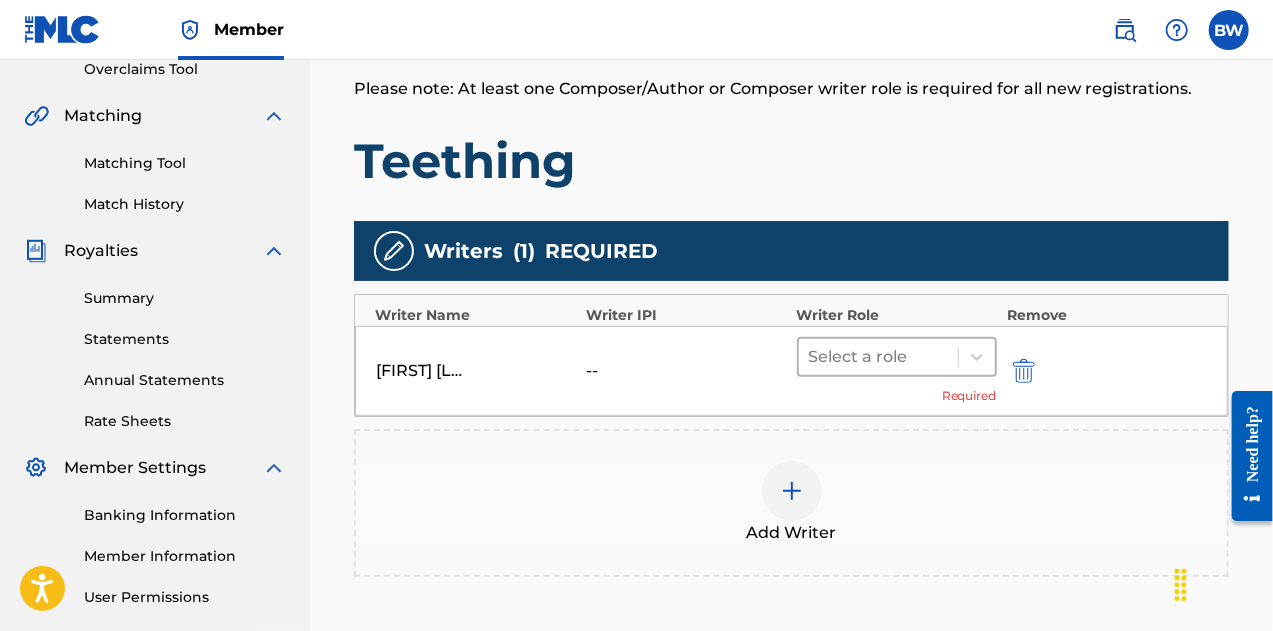 click at bounding box center (878, 357) 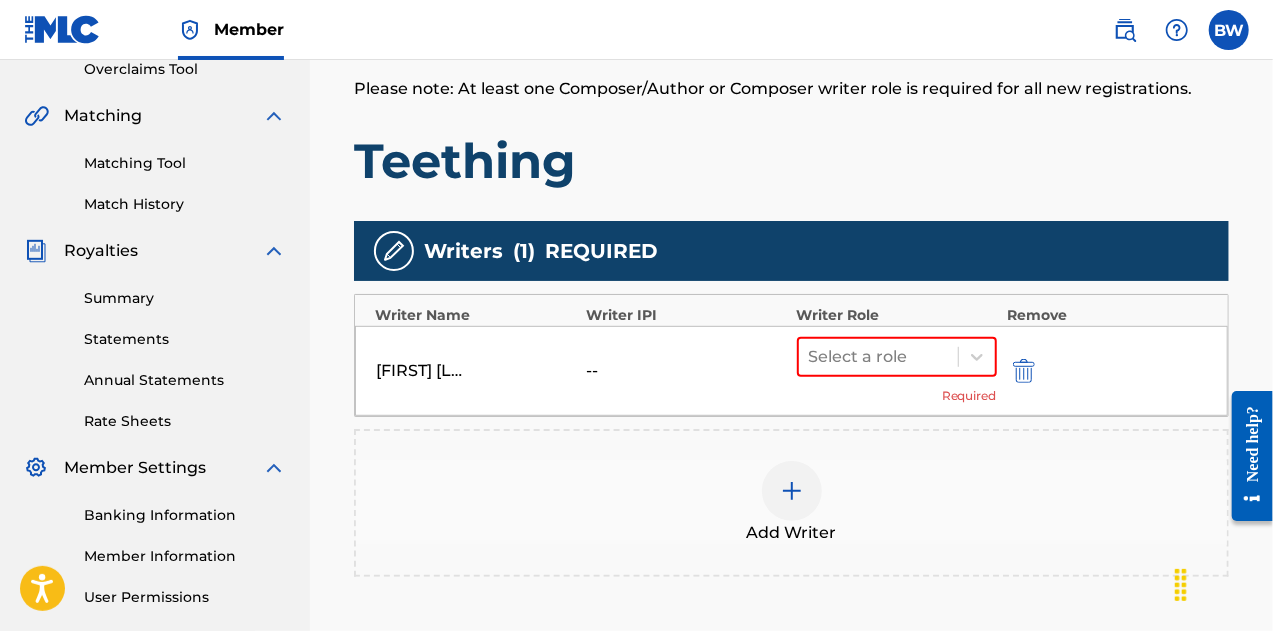 click on "--" at bounding box center (686, 371) 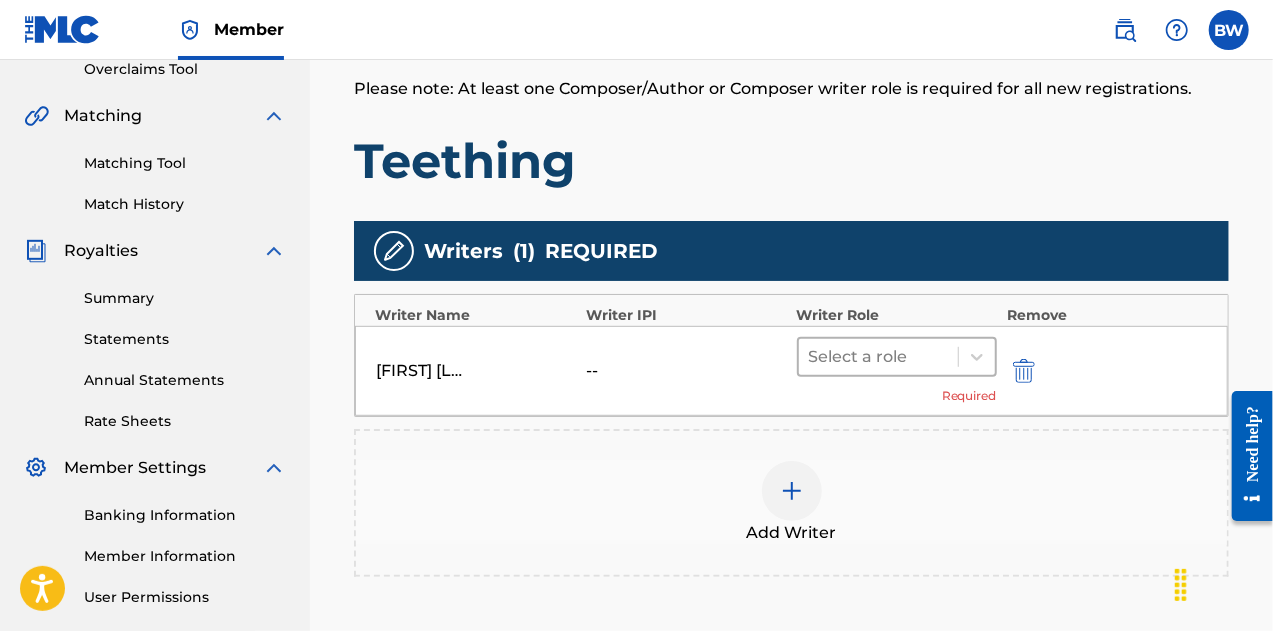 click at bounding box center [878, 357] 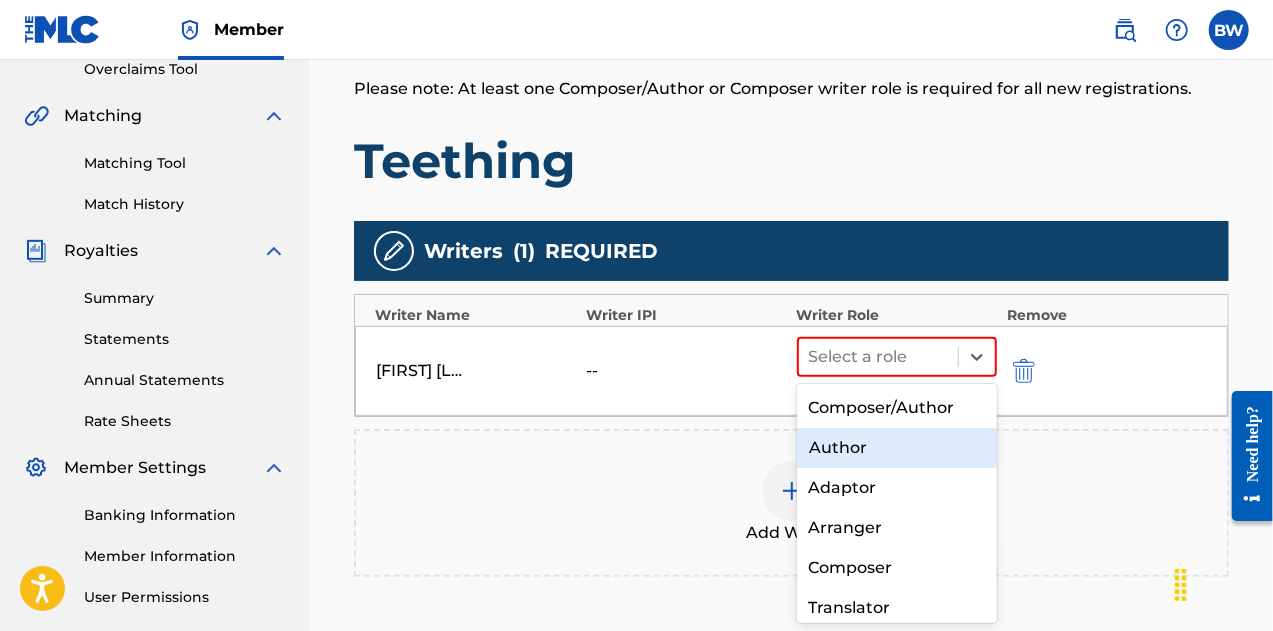 click on "Author" at bounding box center (897, 448) 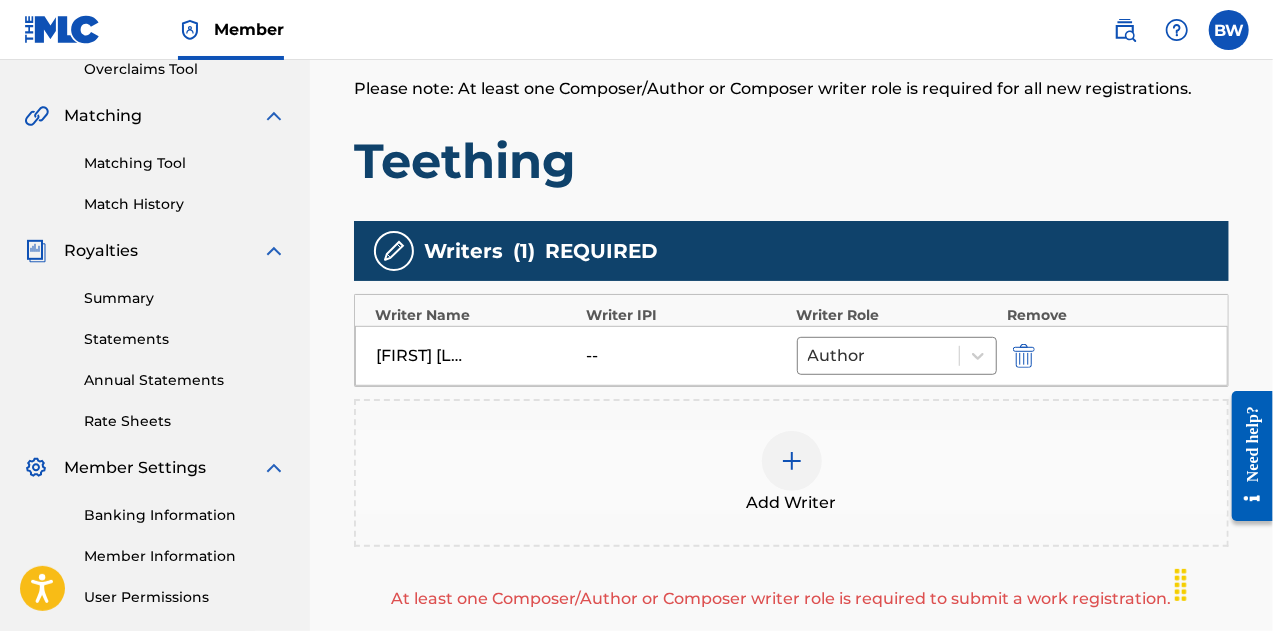 click on "--" at bounding box center (631, 356) 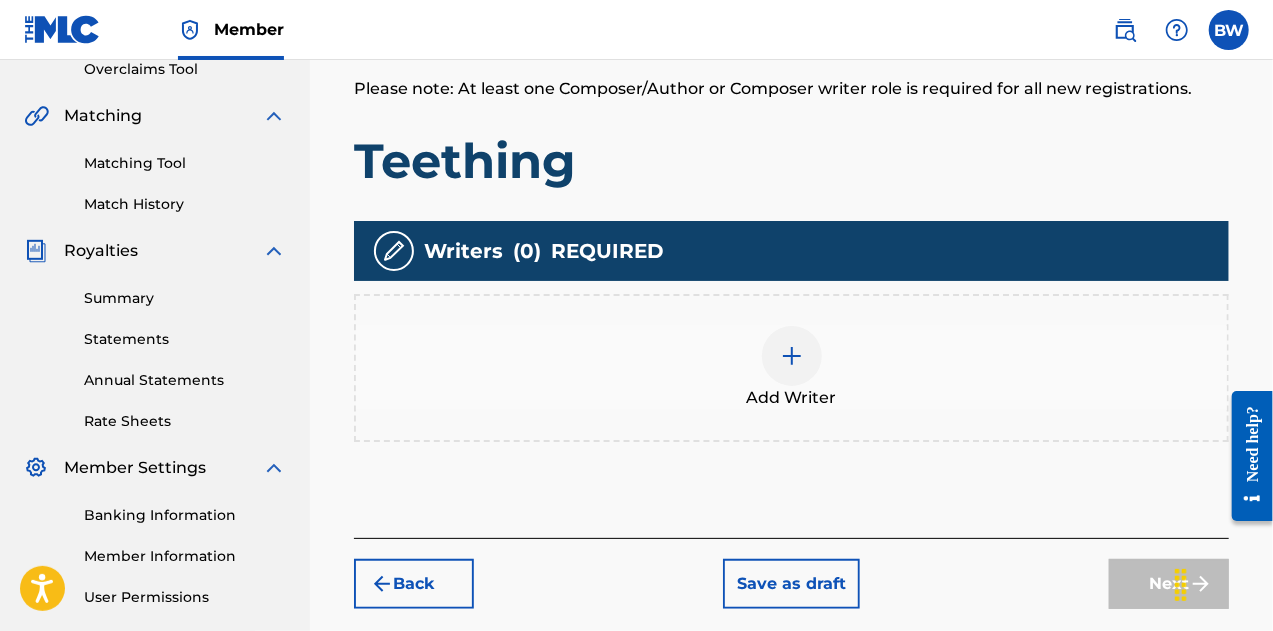 click at bounding box center [792, 356] 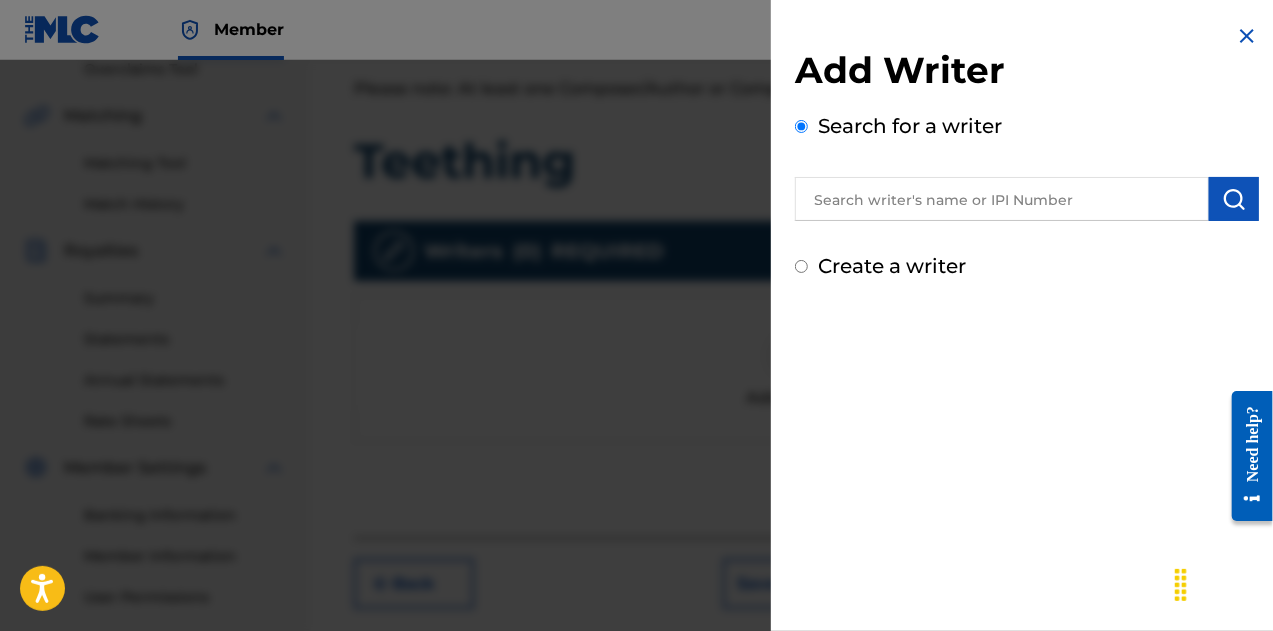 click at bounding box center (1002, 199) 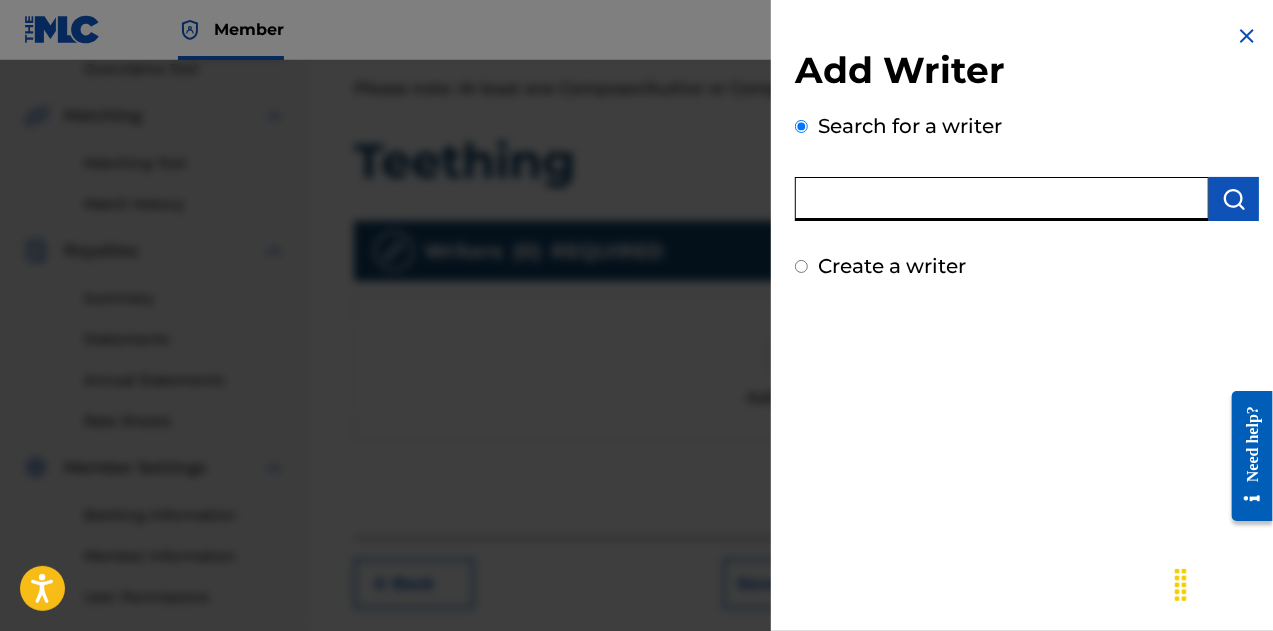 paste on "1241264489" 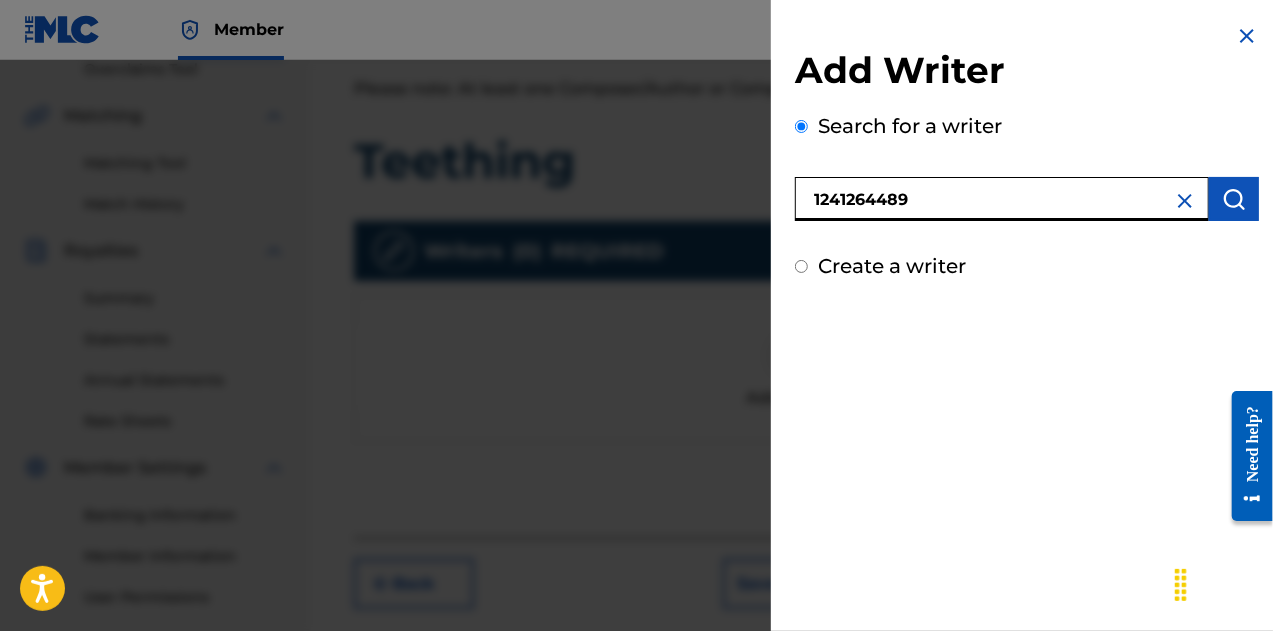 type on "1241264489" 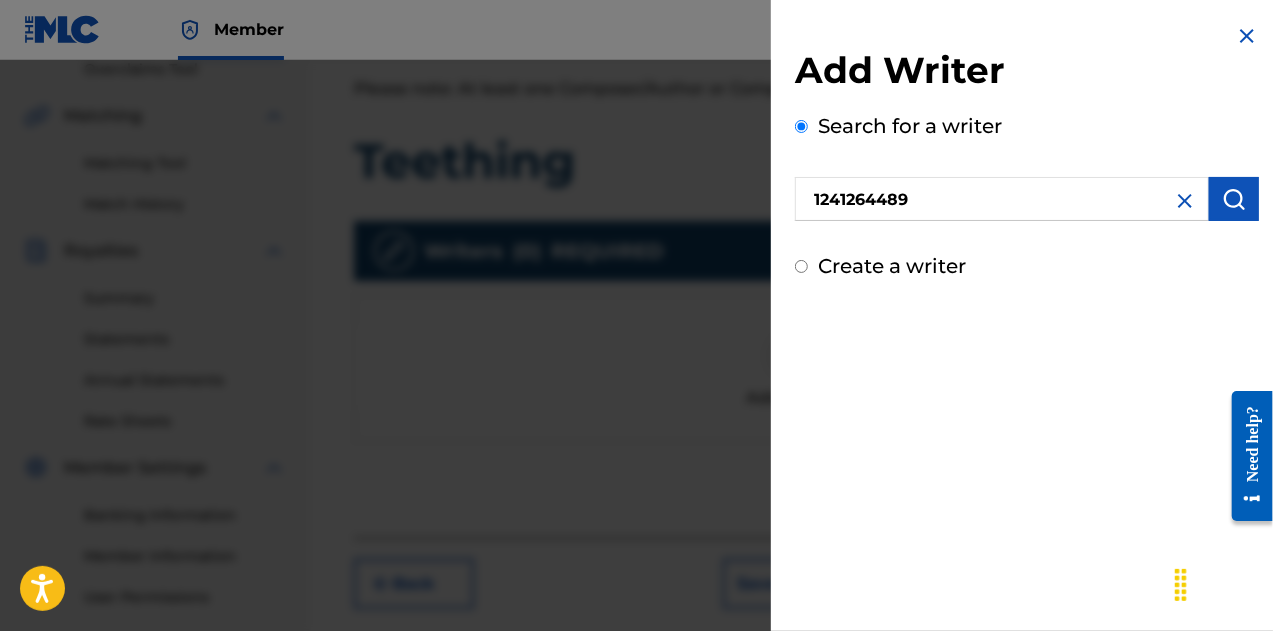 click at bounding box center (1234, 199) 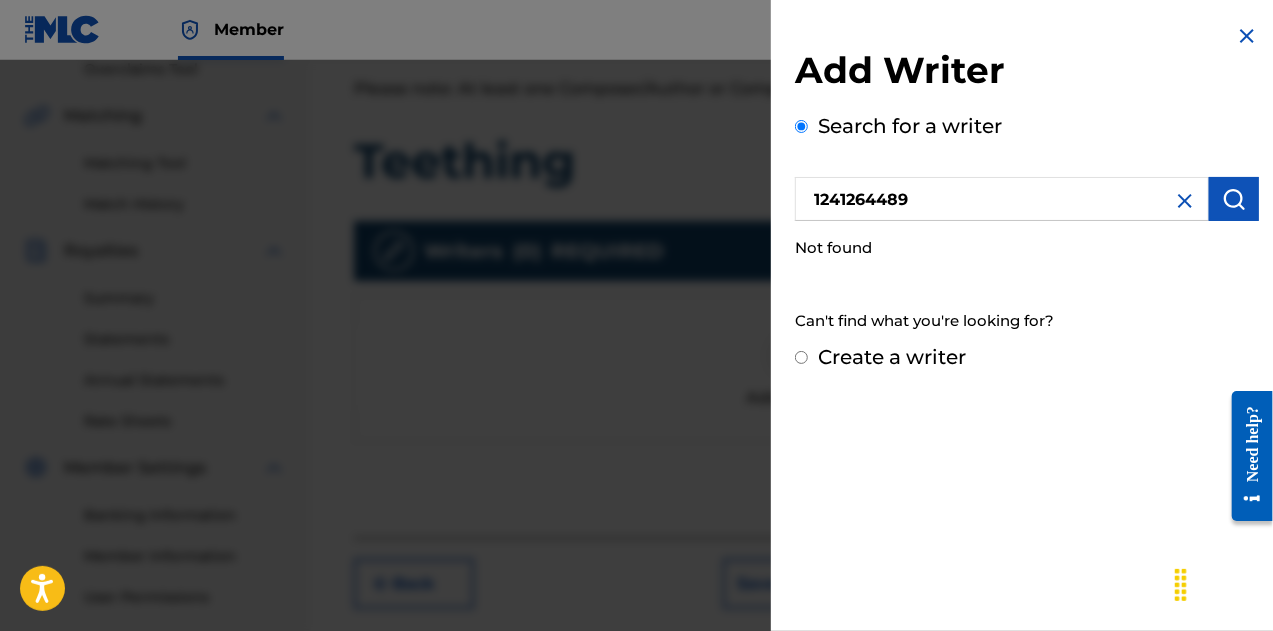 click at bounding box center (636, 375) 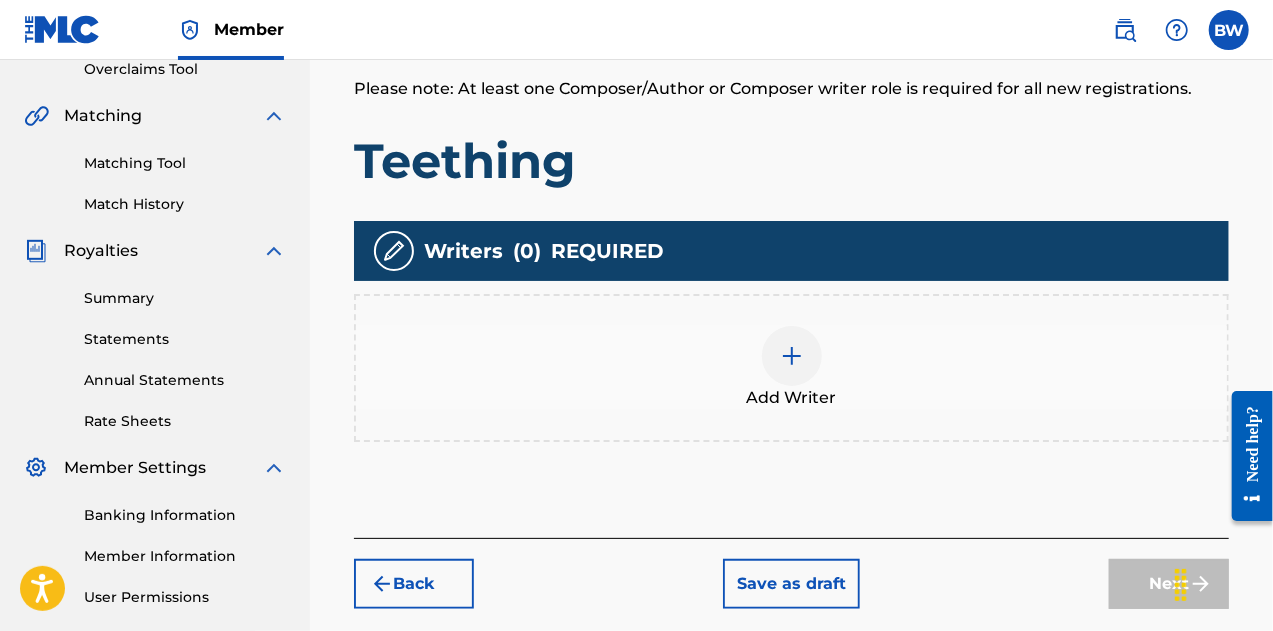 click on "Save as draft" at bounding box center (791, 584) 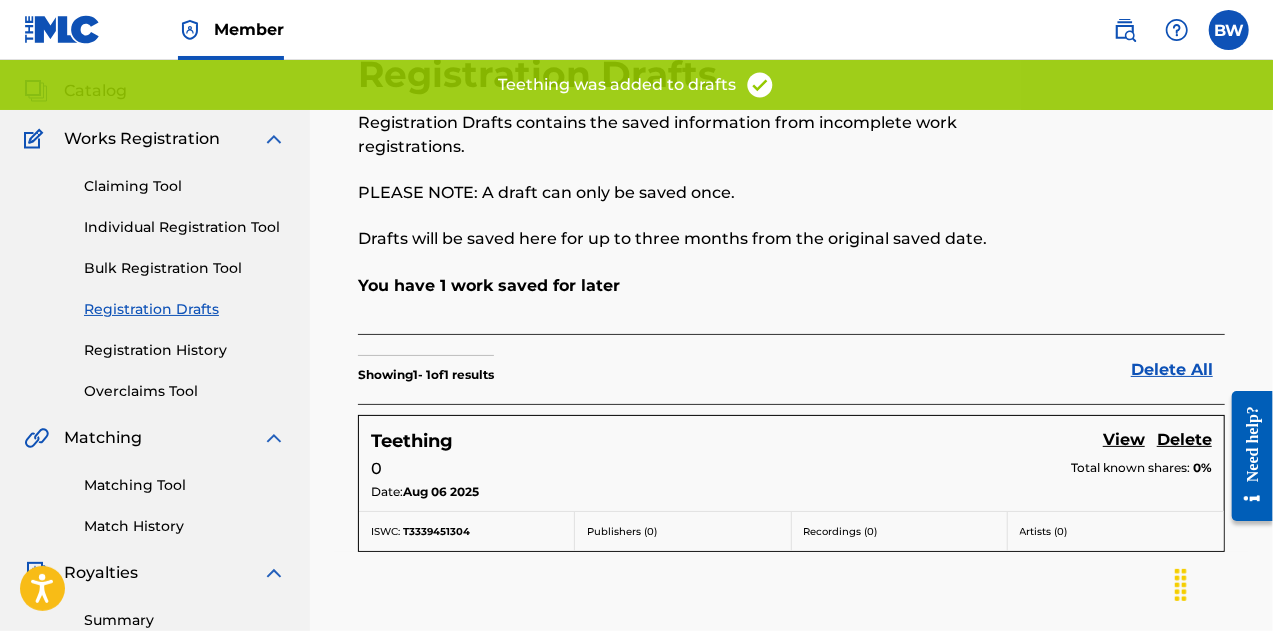 scroll, scrollTop: 60, scrollLeft: 0, axis: vertical 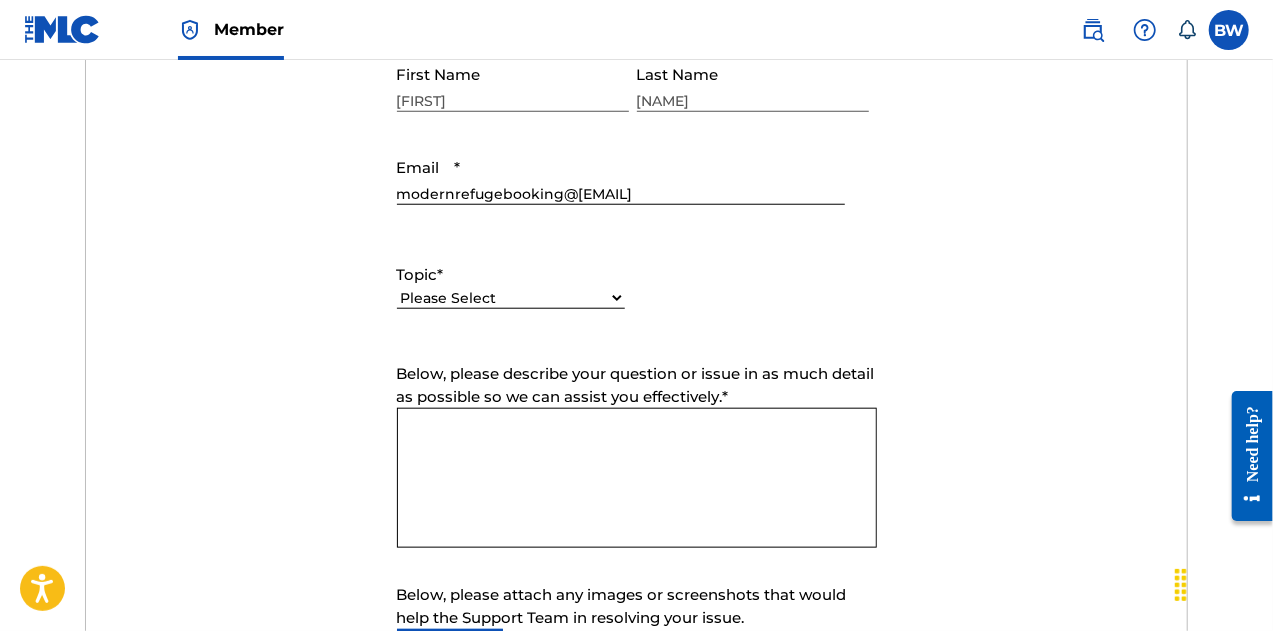 click on "Below, please describe your question or issue in as much detail as possible so we can assist you effectively. *" at bounding box center (637, 478) 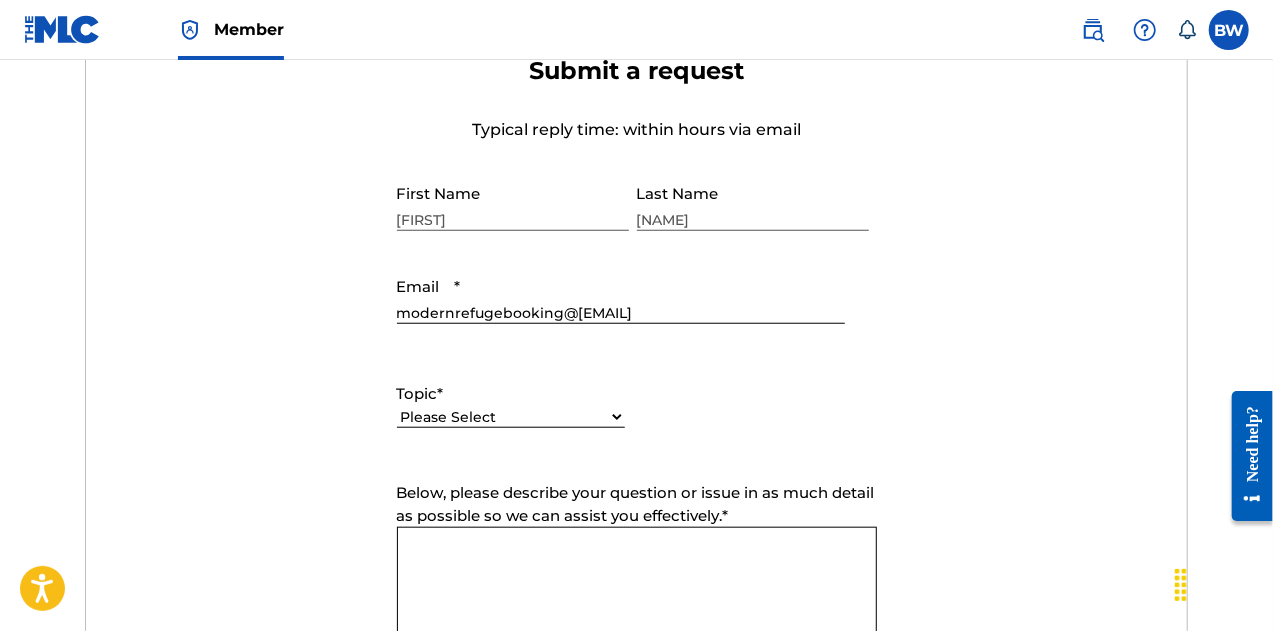 scroll, scrollTop: 725, scrollLeft: 0, axis: vertical 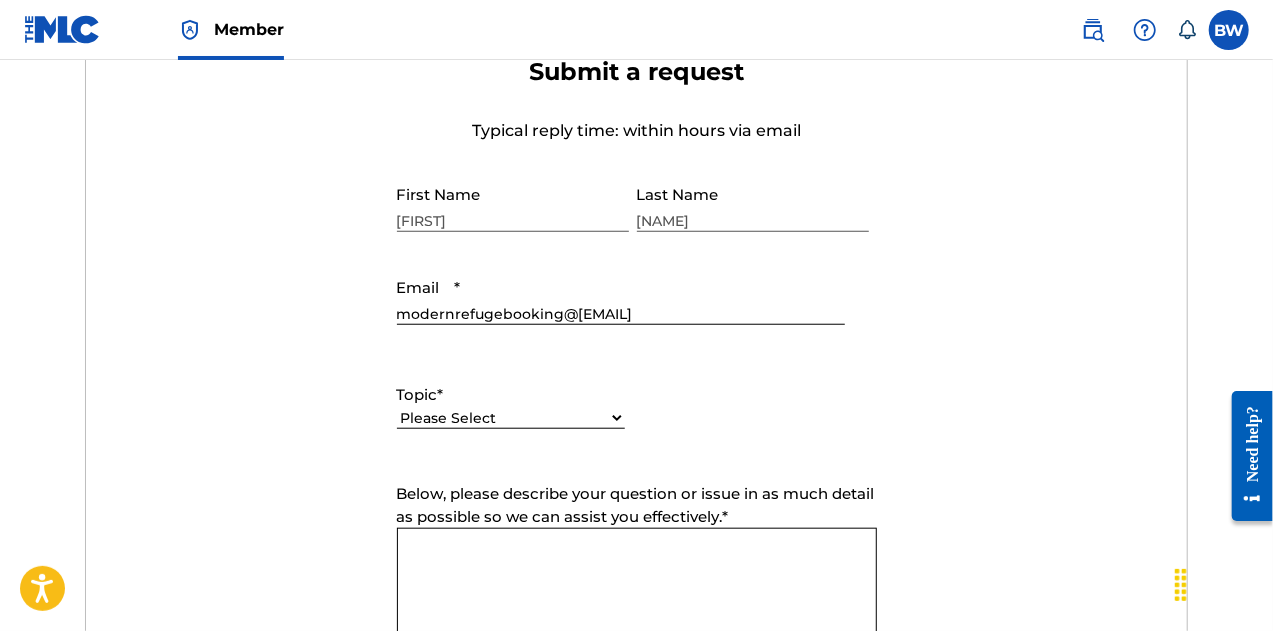 click on "Please Select I need help with my account I need help with managing my catalog I need help with the Public Search I need help with information about The MLC I need help with payment I need help with DQI" at bounding box center [511, 418] 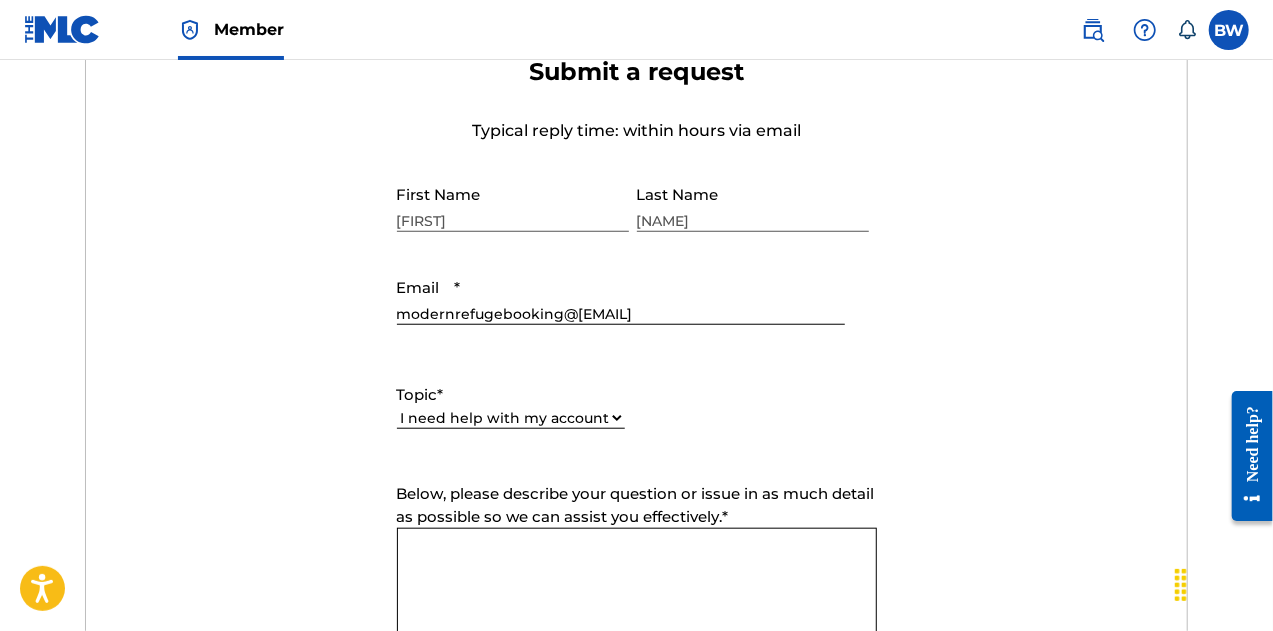 click on "Please Select I need help with my account I need help with managing my catalog I need help with the Public Search I need help with information about The MLC I need help with payment I need help with DQI" at bounding box center [511, 418] 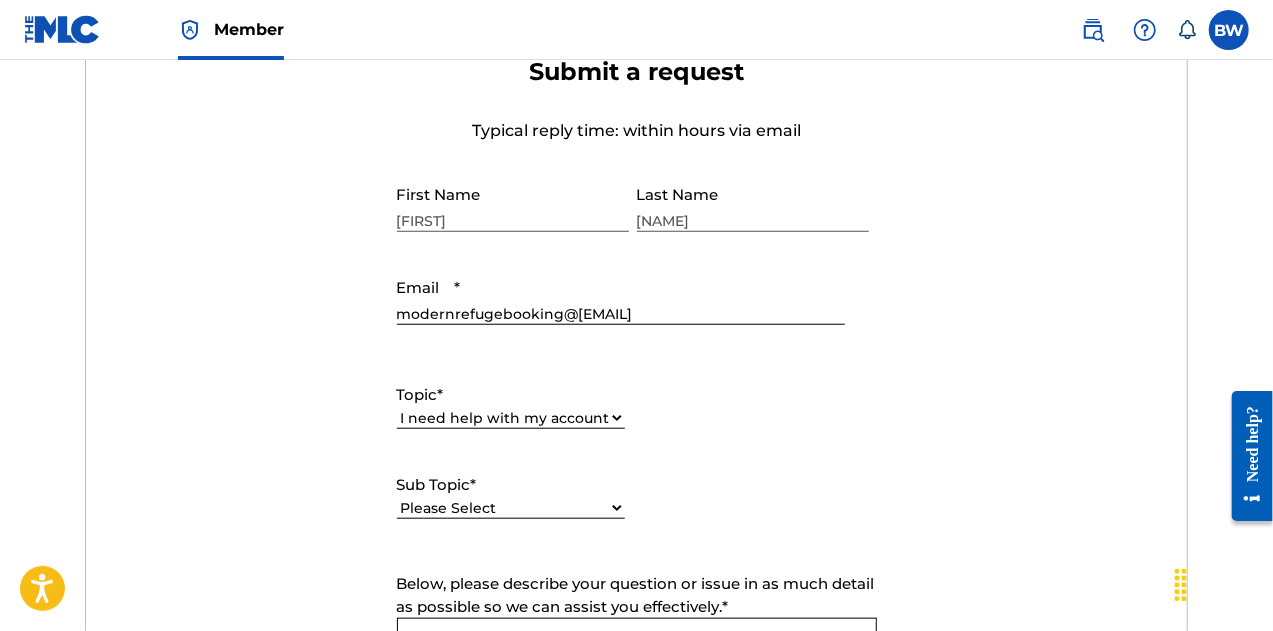 scroll, scrollTop: 907, scrollLeft: 0, axis: vertical 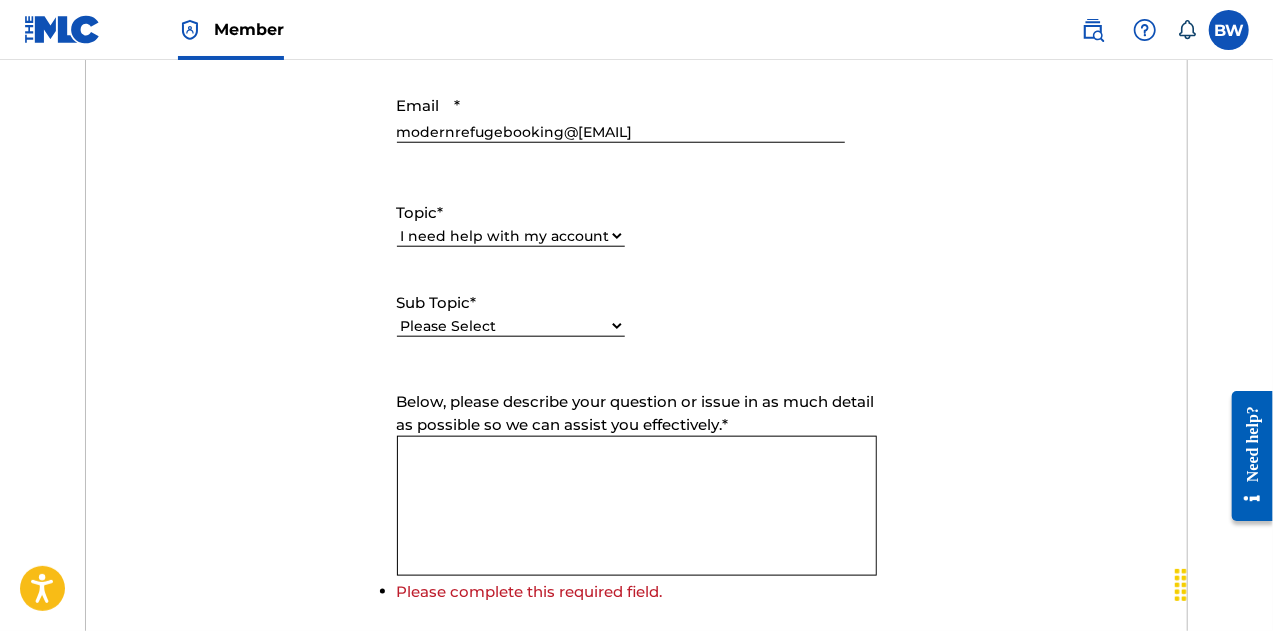 click on "Please Select I need help with my user account I can't log in to my user account I was not verified as a user I need help with my Member account" at bounding box center [511, 336] 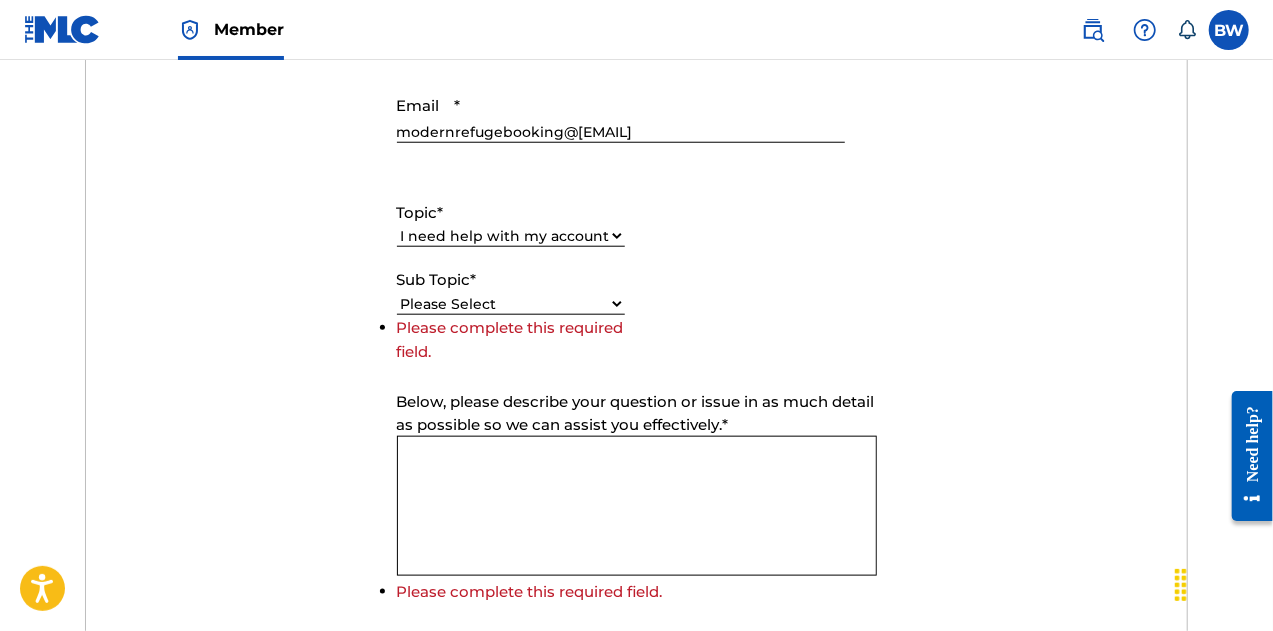 click on "Please Select I need help with my account I need help with managing my catalog I need help with the Public Search I need help with information about The MLC I need help with payment I need help with DQI" at bounding box center (511, 236) 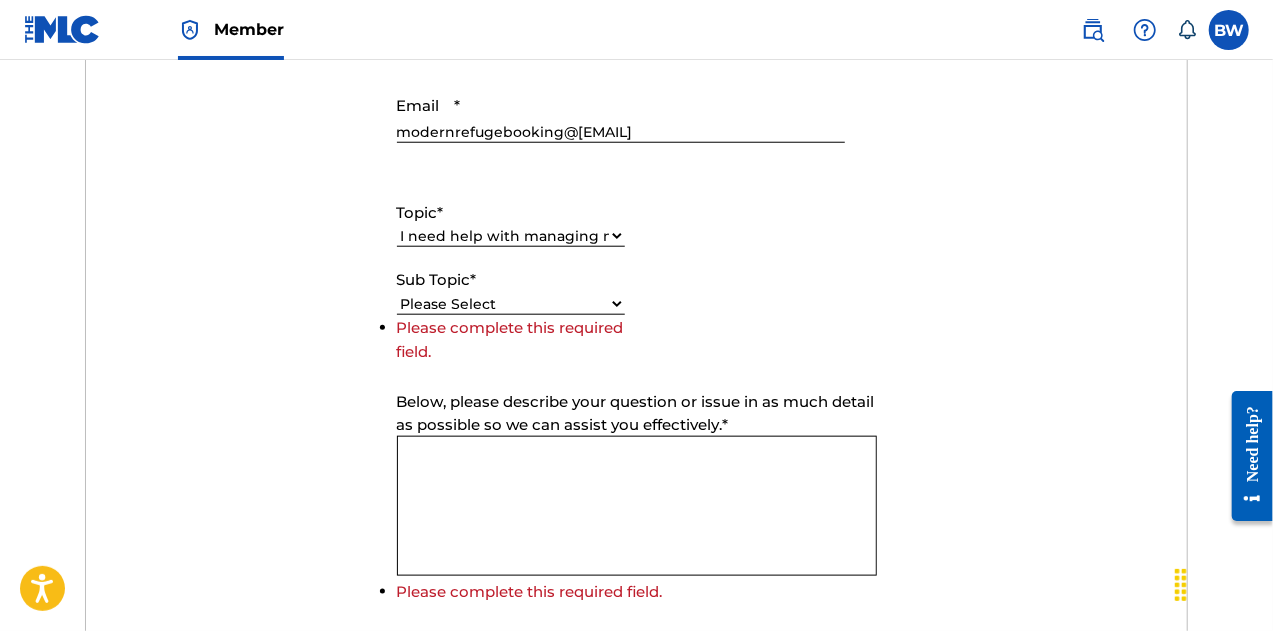 click on "Please Select I need help with my account I need help with managing my catalog I need help with the Public Search I need help with information about The MLC I need help with payment I need help with DQI" at bounding box center [511, 236] 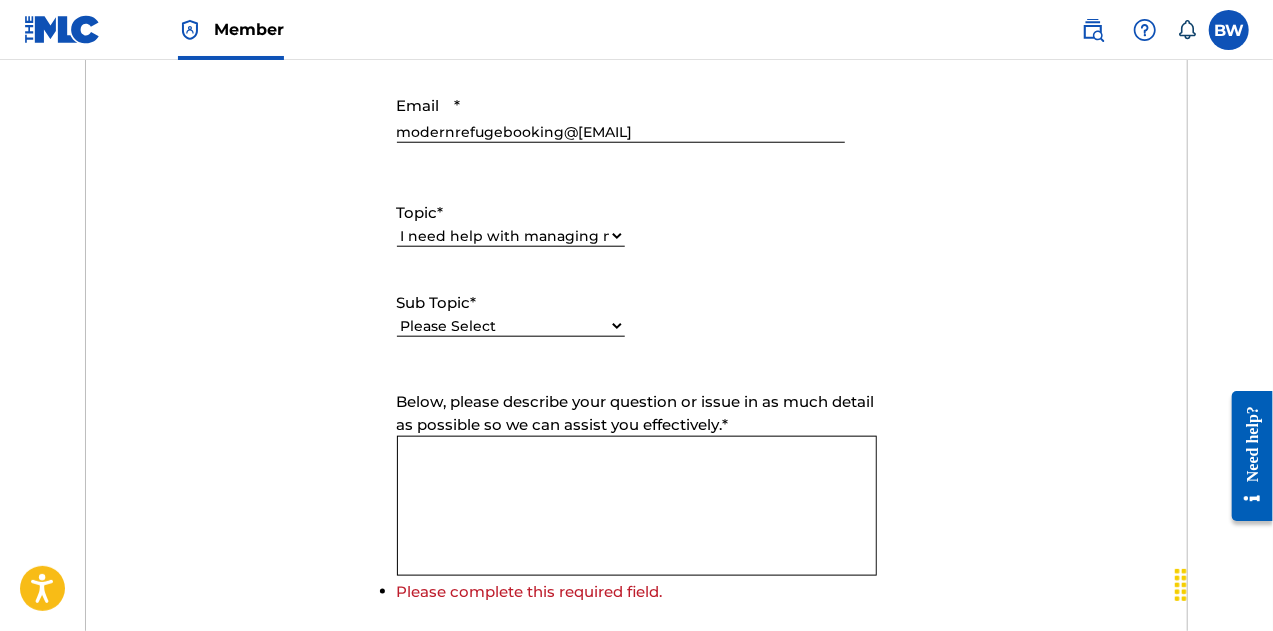 drag, startPoint x: 541, startPoint y: 437, endPoint x: 569, endPoint y: 323, distance: 117.388245 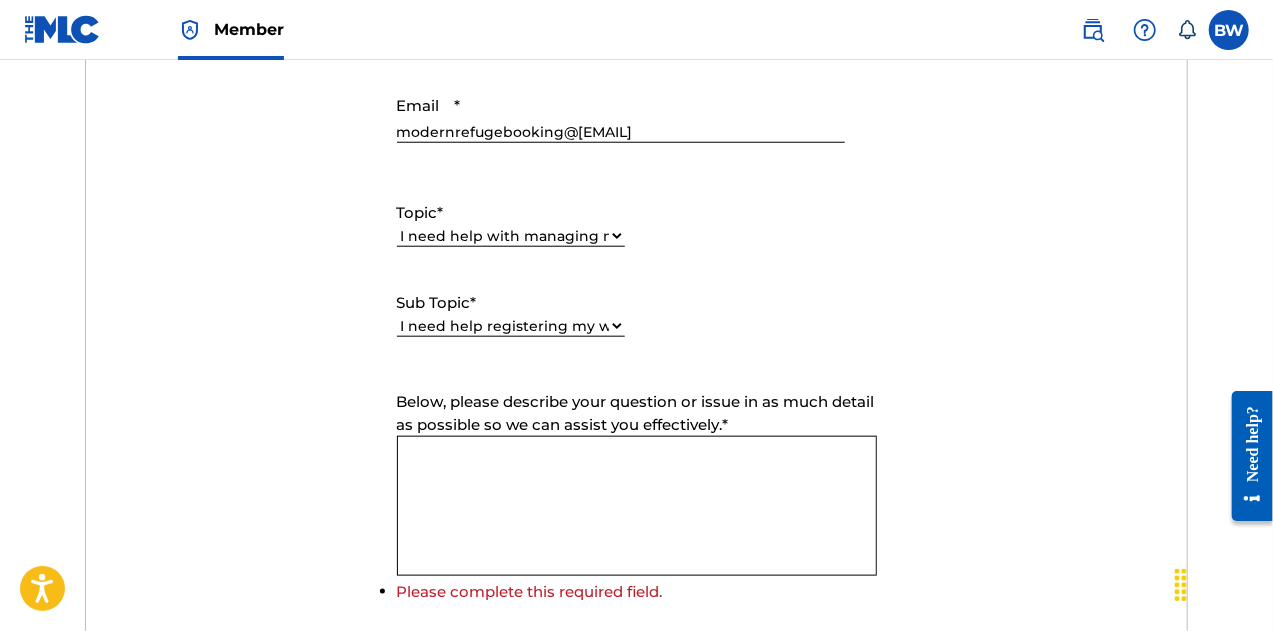 click on "Please Select I need help with CWR I need help registering my work(s) in The MLC Portal I need help with a catalog transfer I need help with a conflict or overclaim I need to relinquish a claim I need to remove a user from my Member and/or gain access to my Member I work for a DSP and need to report an error I need help editing my works I need help with the Matching Tool I need help with the Claiming Tool" at bounding box center [511, 326] 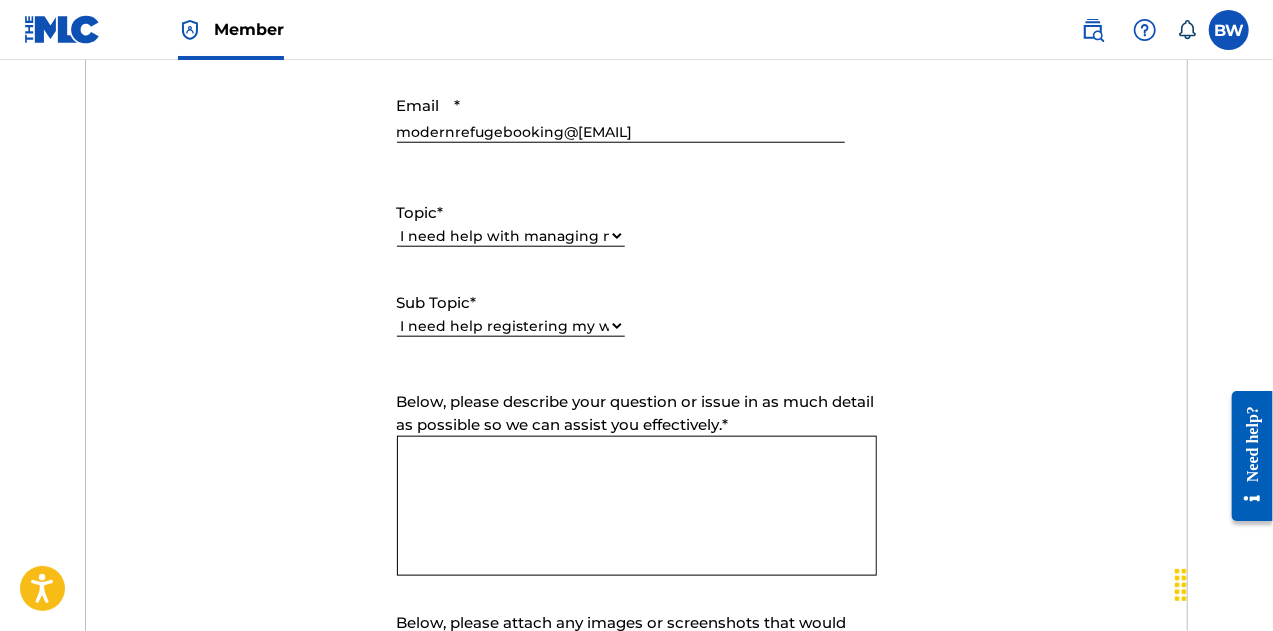 click on "Below, please describe your question or issue in as much detail as possible so we can assist you effectively. *" at bounding box center (637, 506) 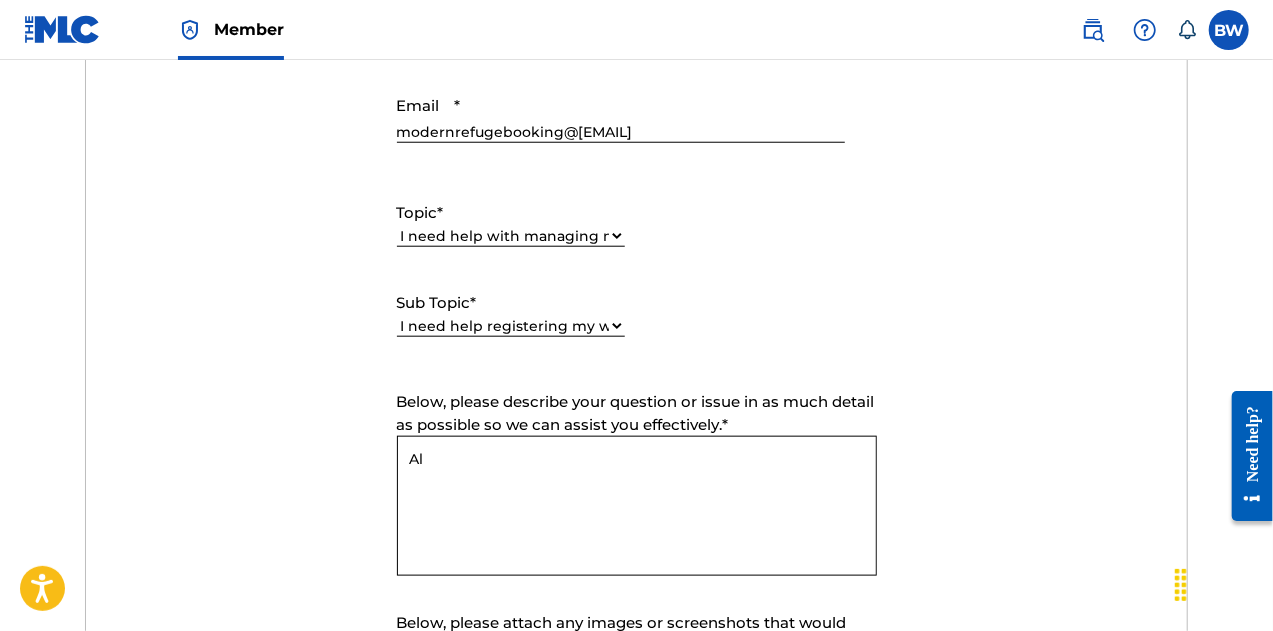 type on "A" 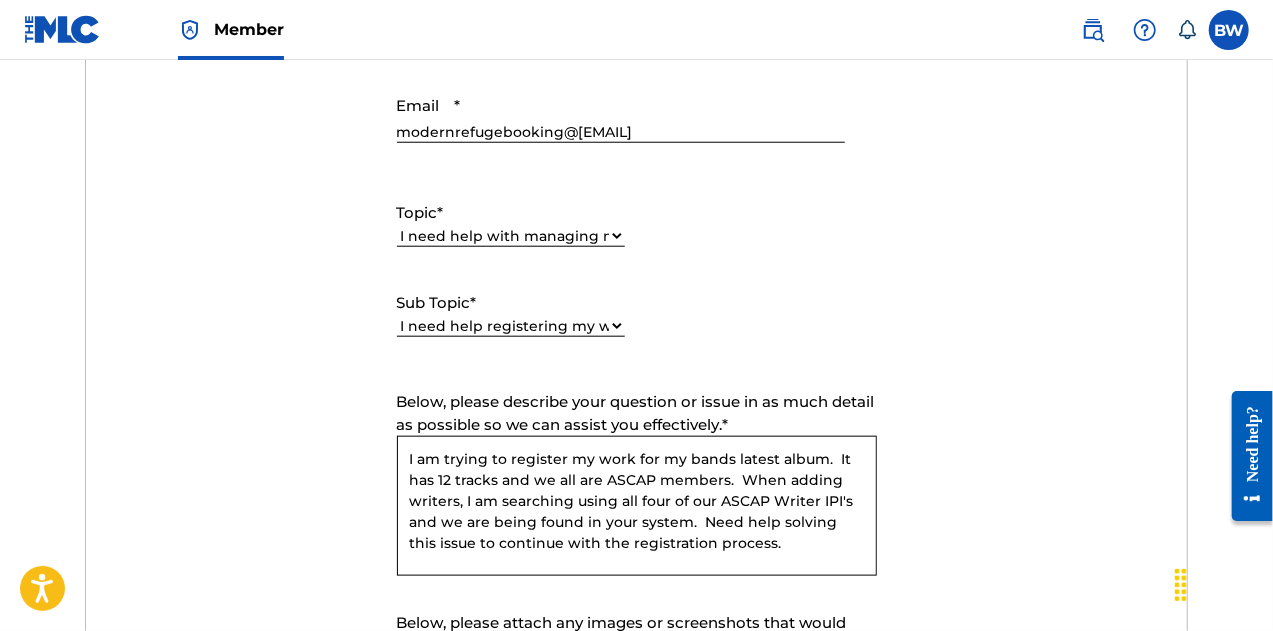 type on "I am trying to register my work for my bands latest album.  It has 12 tracks and we all are ASCAP members.  When adding writers, I am searching using all four of our ASCAP Writer IPI's and we are being found in your system.  Need help solving this issue to continue with the registration process." 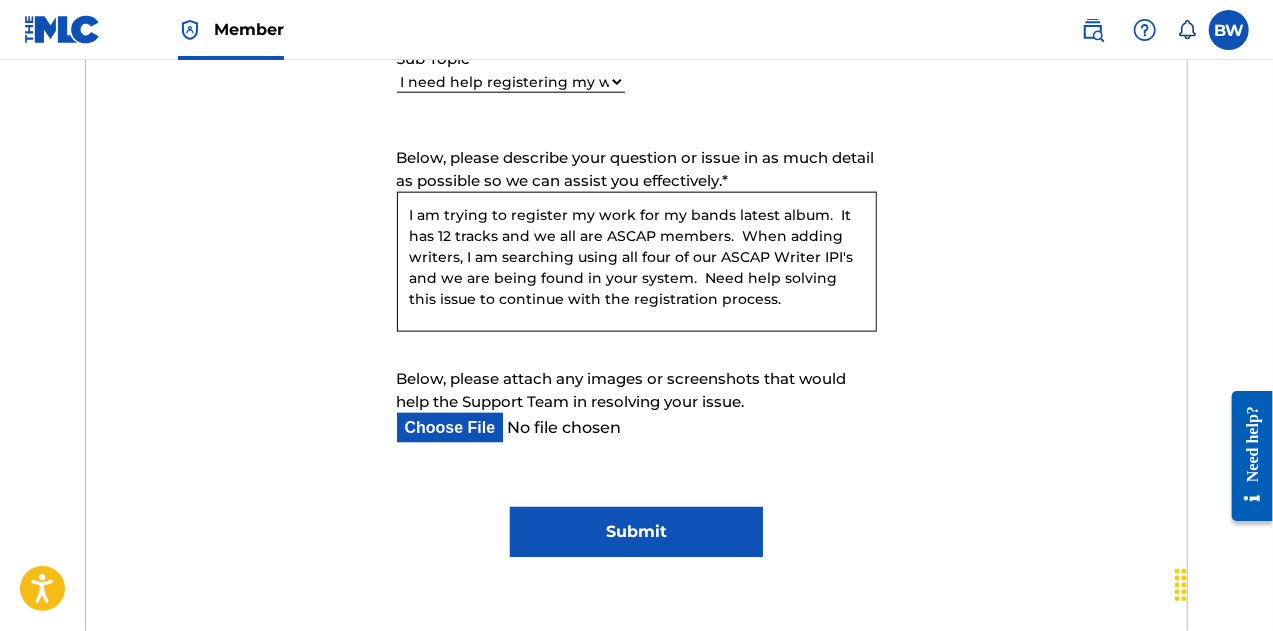 scroll, scrollTop: 1159, scrollLeft: 0, axis: vertical 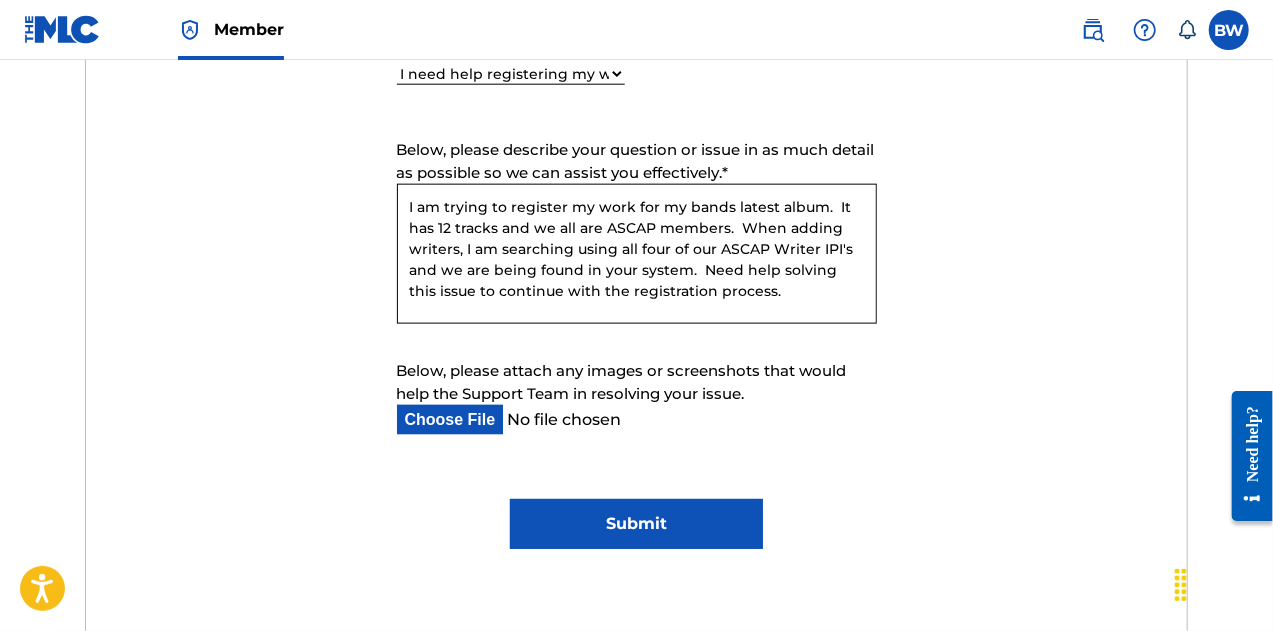 click on "Submit" at bounding box center [636, 524] 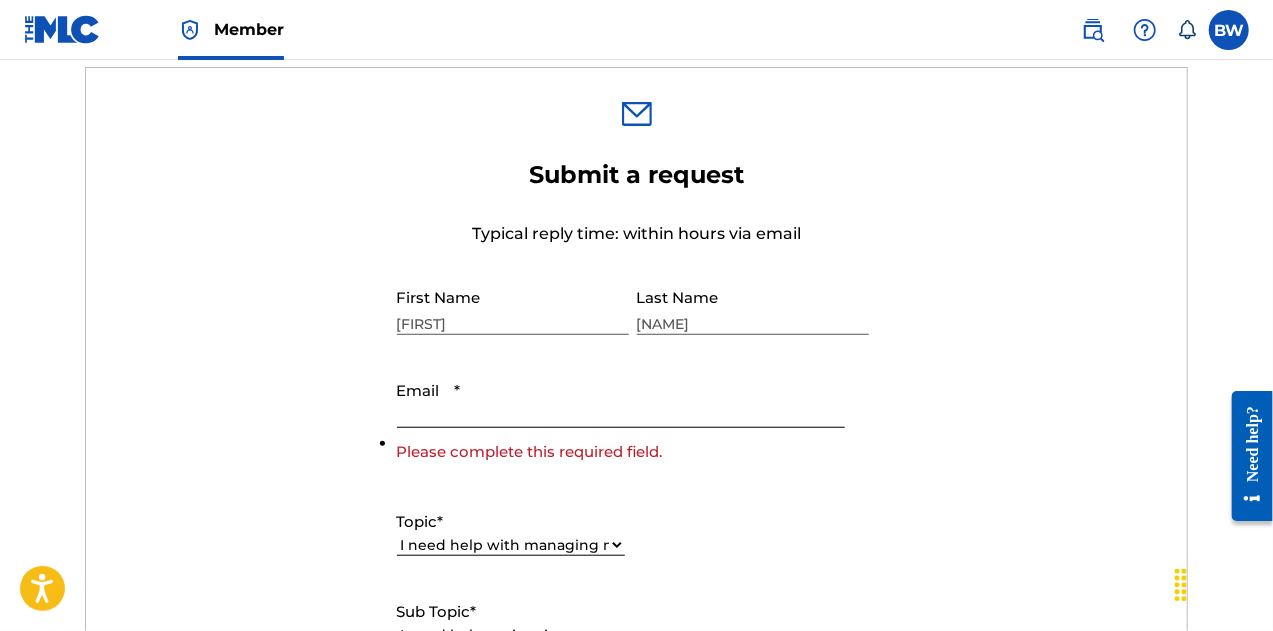 scroll, scrollTop: 620, scrollLeft: 0, axis: vertical 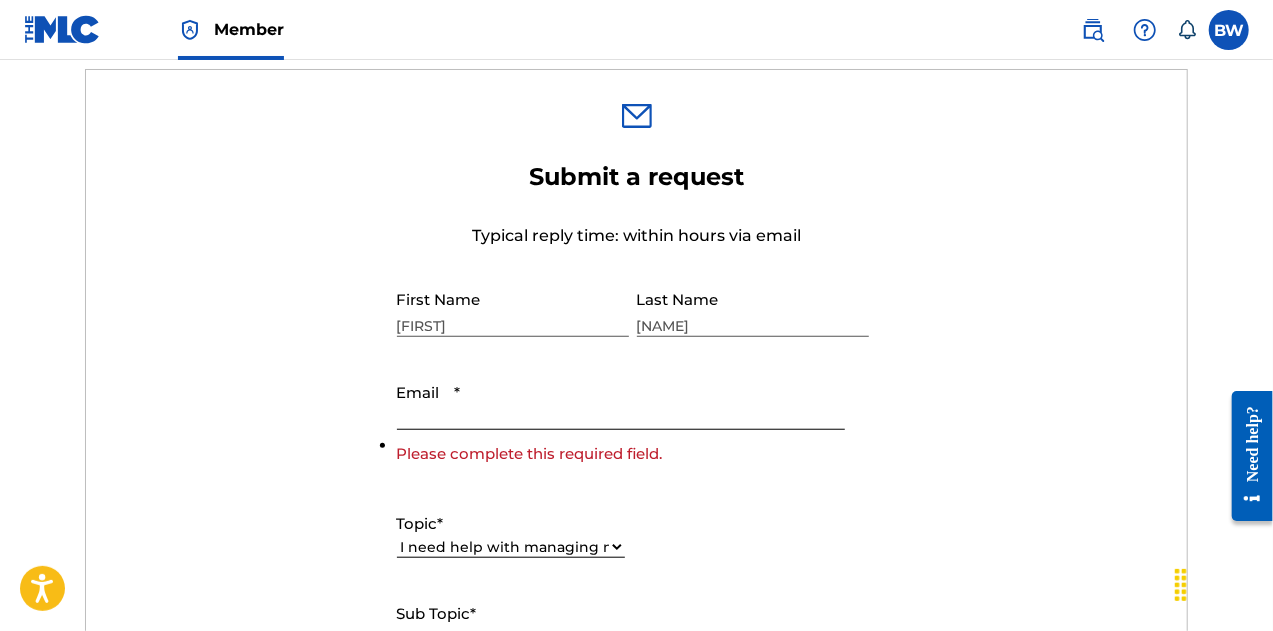 click on "Email *" at bounding box center [621, 401] 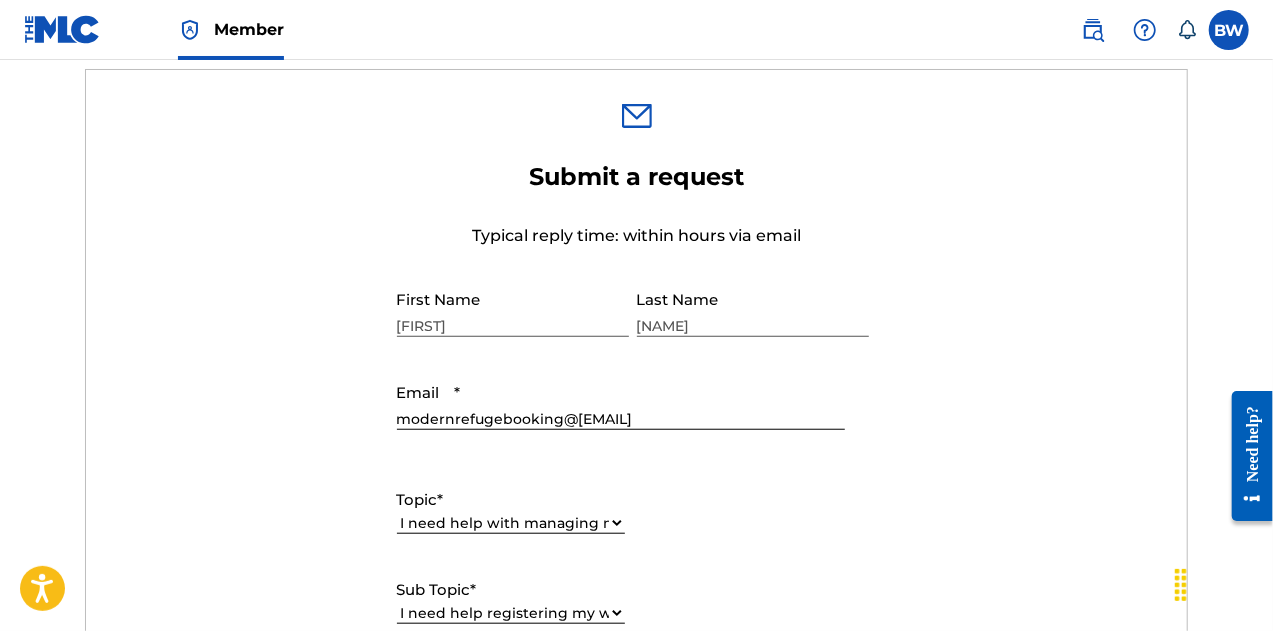 click on "Topic * Please Select I need help with my account I need help with managing my catalog I need help with the Public Search I need help with information about The MLC I need help with payment I need help with DQI Sub Topic * Please Select I need help with CWR I need help registering my work(s) in The MLC Portal I need help with a catalog transfer I need help with a conflict or overclaim I need to relinquish a claim I need to remove a user from my Member and/or gain access to my Member I work for a DSP and need to report an error I need help editing my works I need help with the Matching Tool I need help with the Claiming Tool" at bounding box center (637, 556) 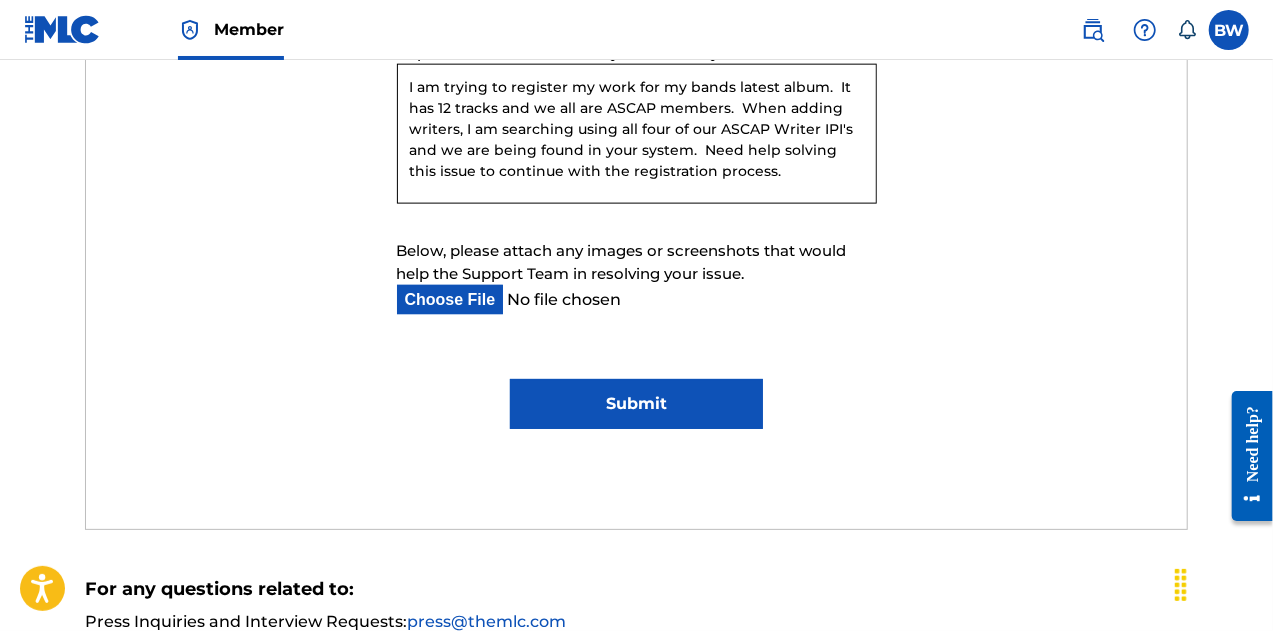 scroll, scrollTop: 1280, scrollLeft: 0, axis: vertical 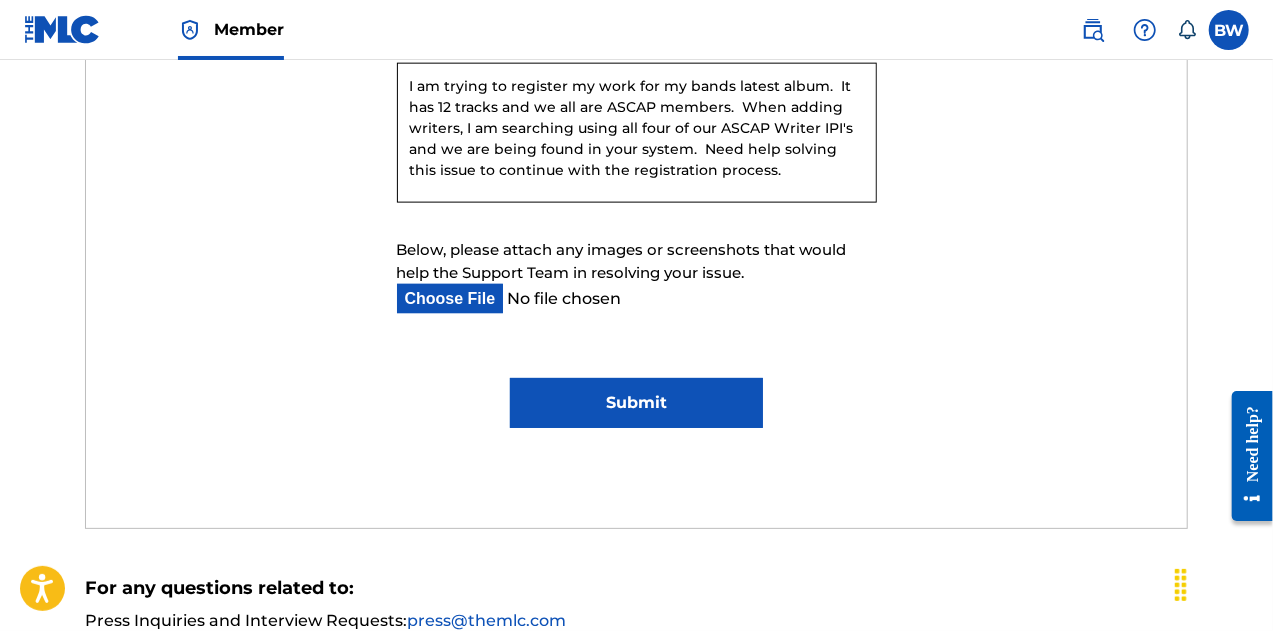 click on "Submit" at bounding box center [636, 403] 